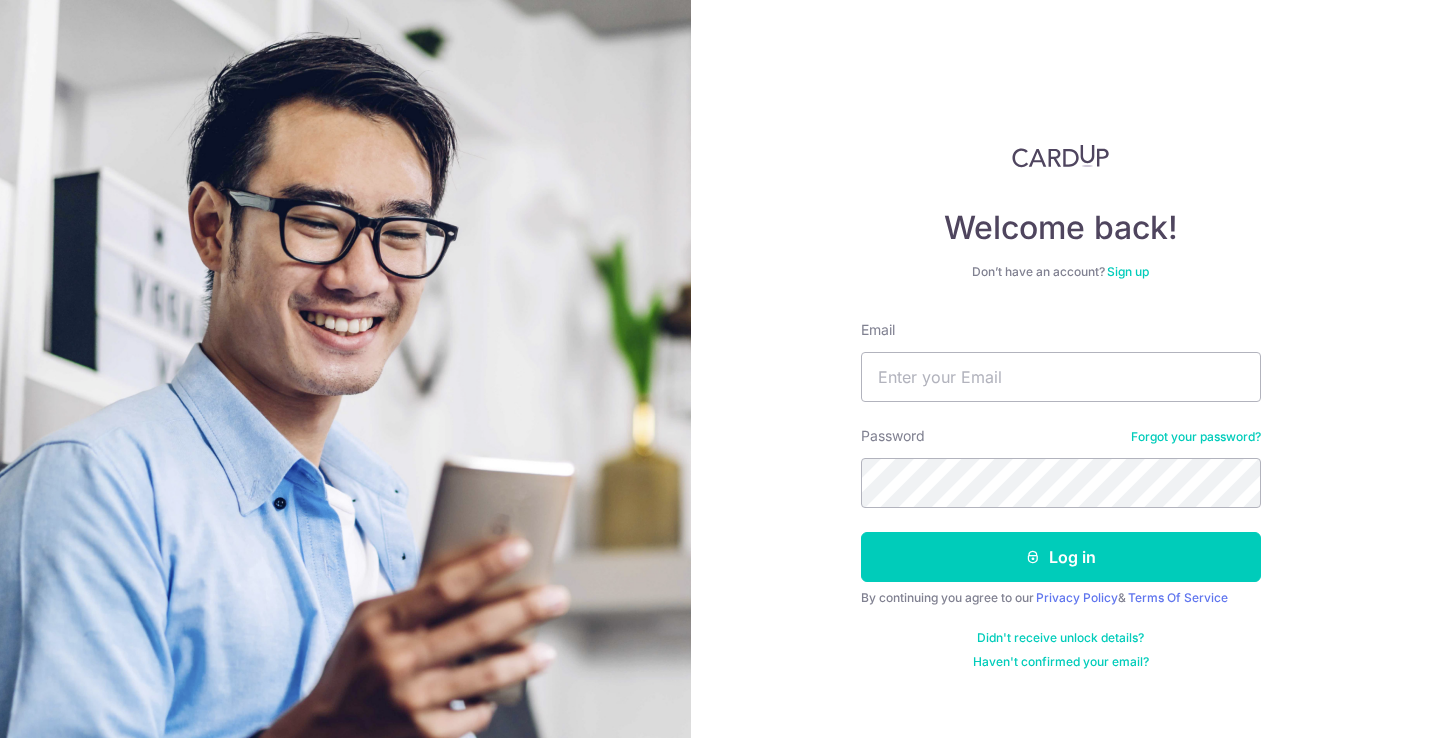 scroll, scrollTop: 0, scrollLeft: 0, axis: both 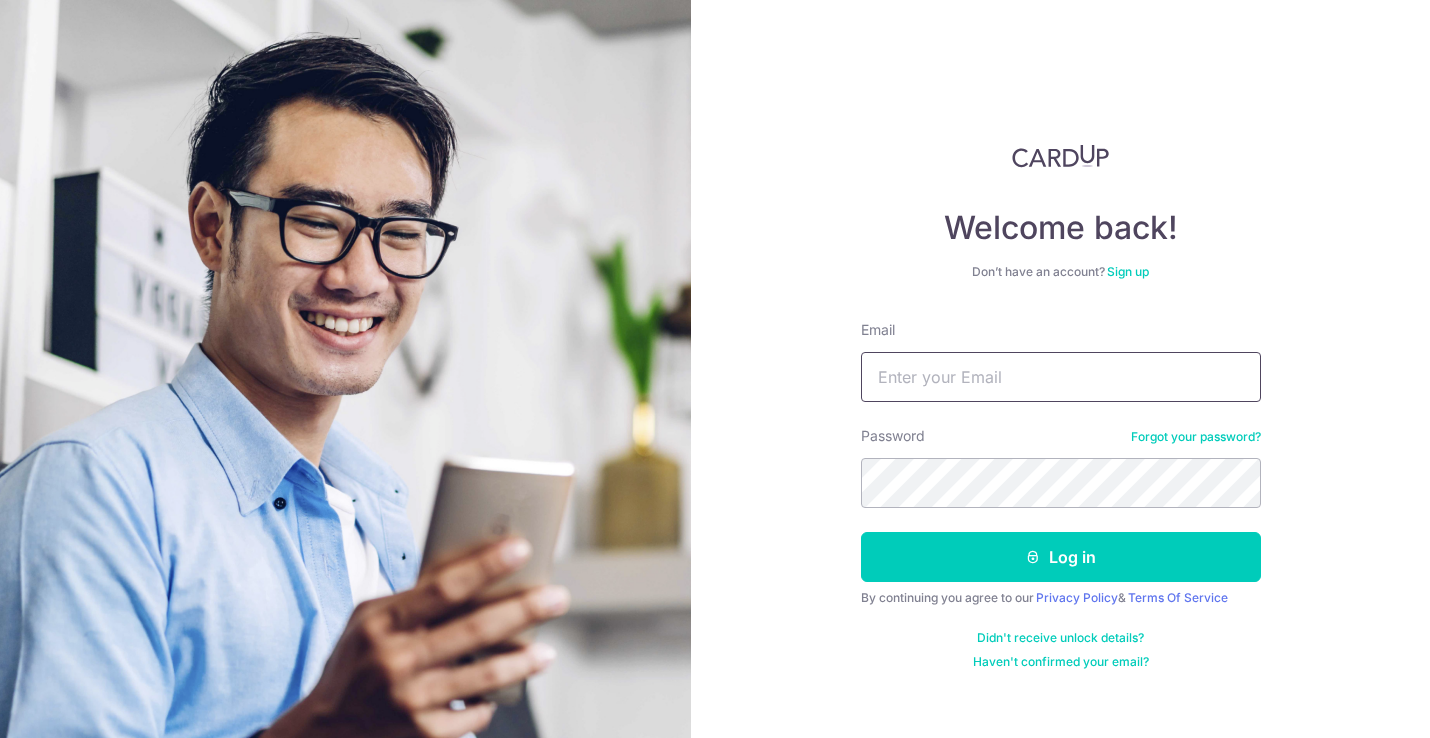 type on "[USERNAME]@example.com" 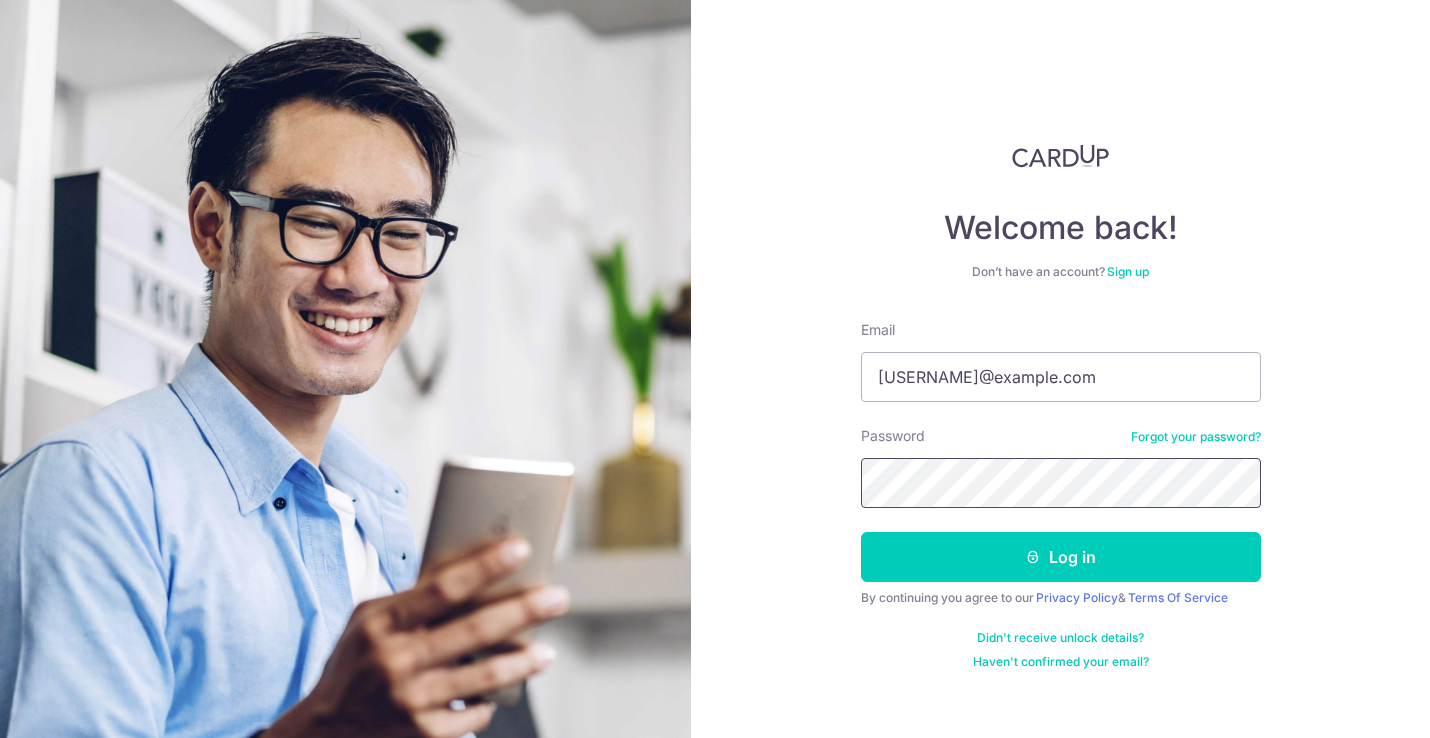 click on "Log in" at bounding box center [1061, 557] 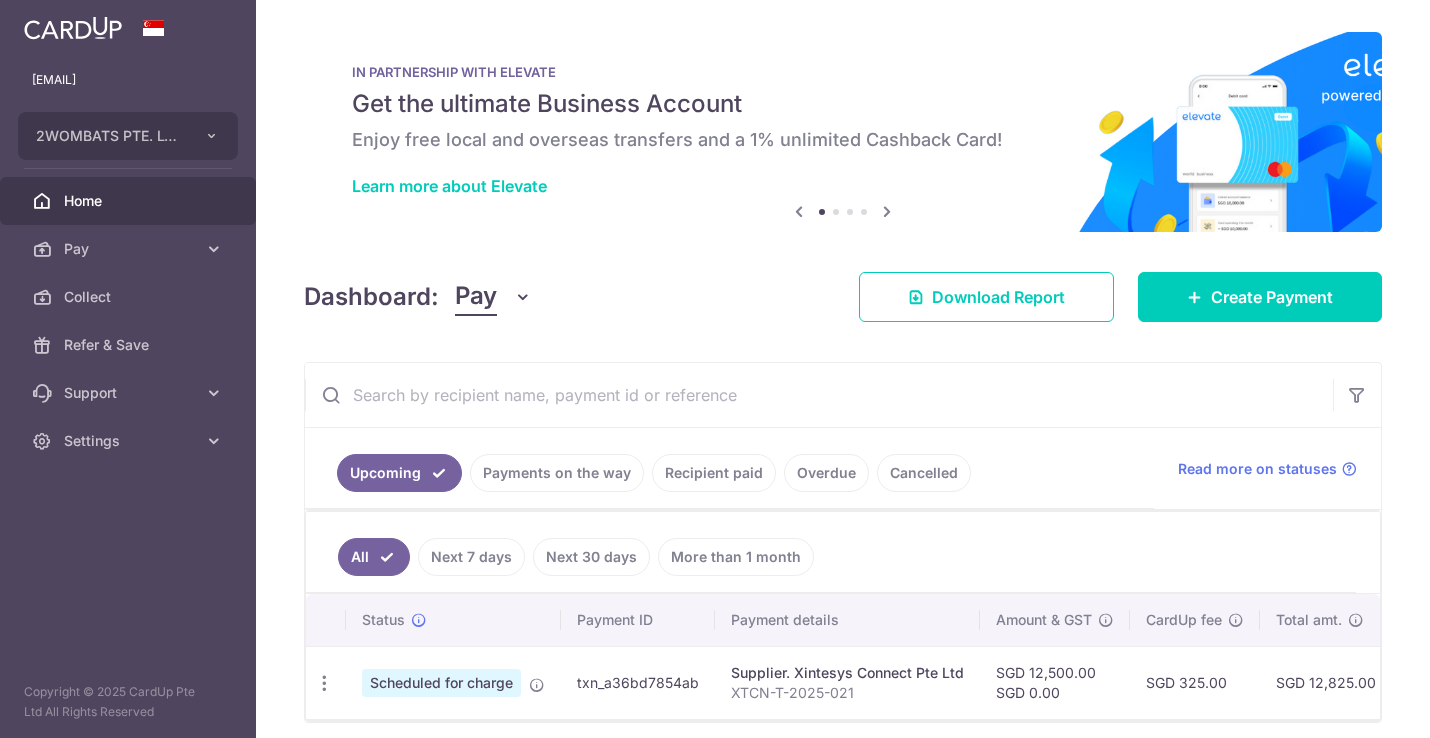 scroll, scrollTop: 0, scrollLeft: 0, axis: both 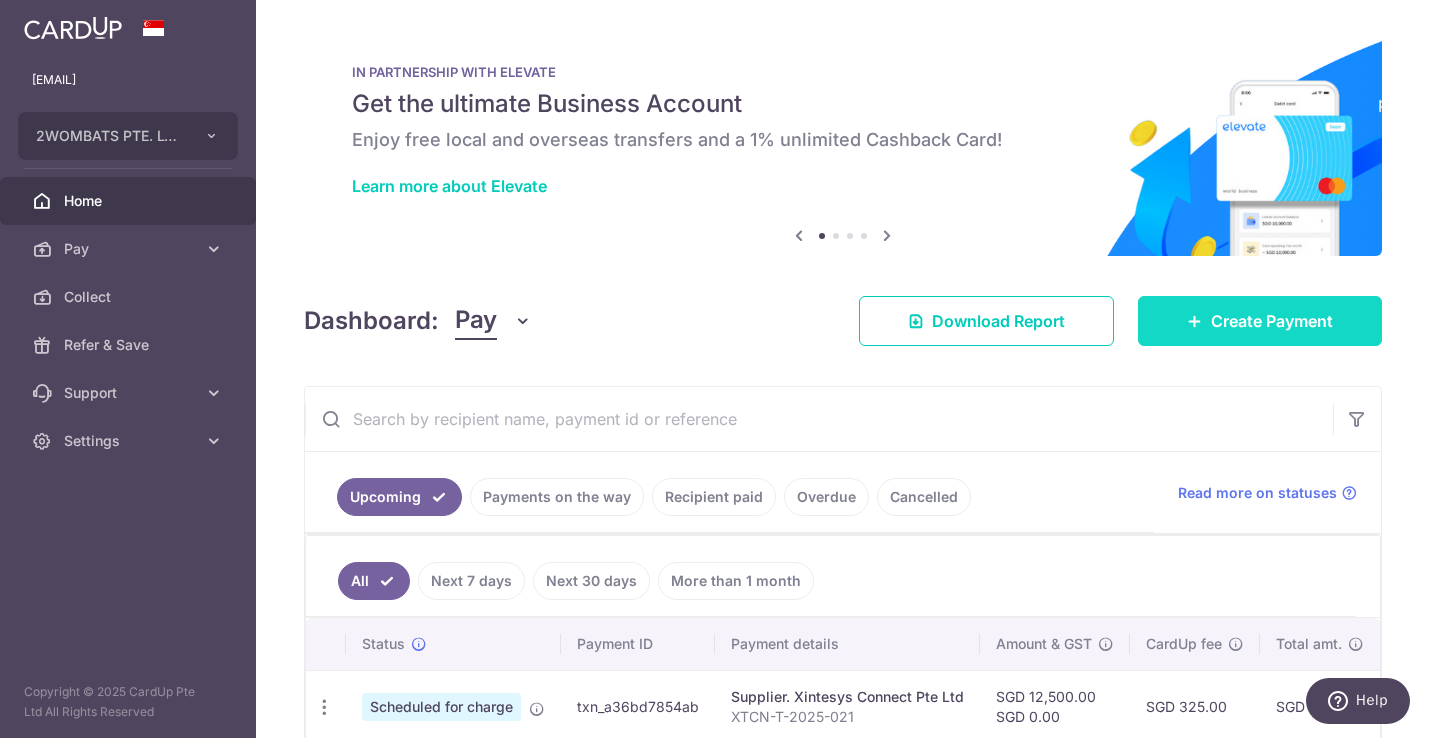click on "Create Payment" at bounding box center [1260, 321] 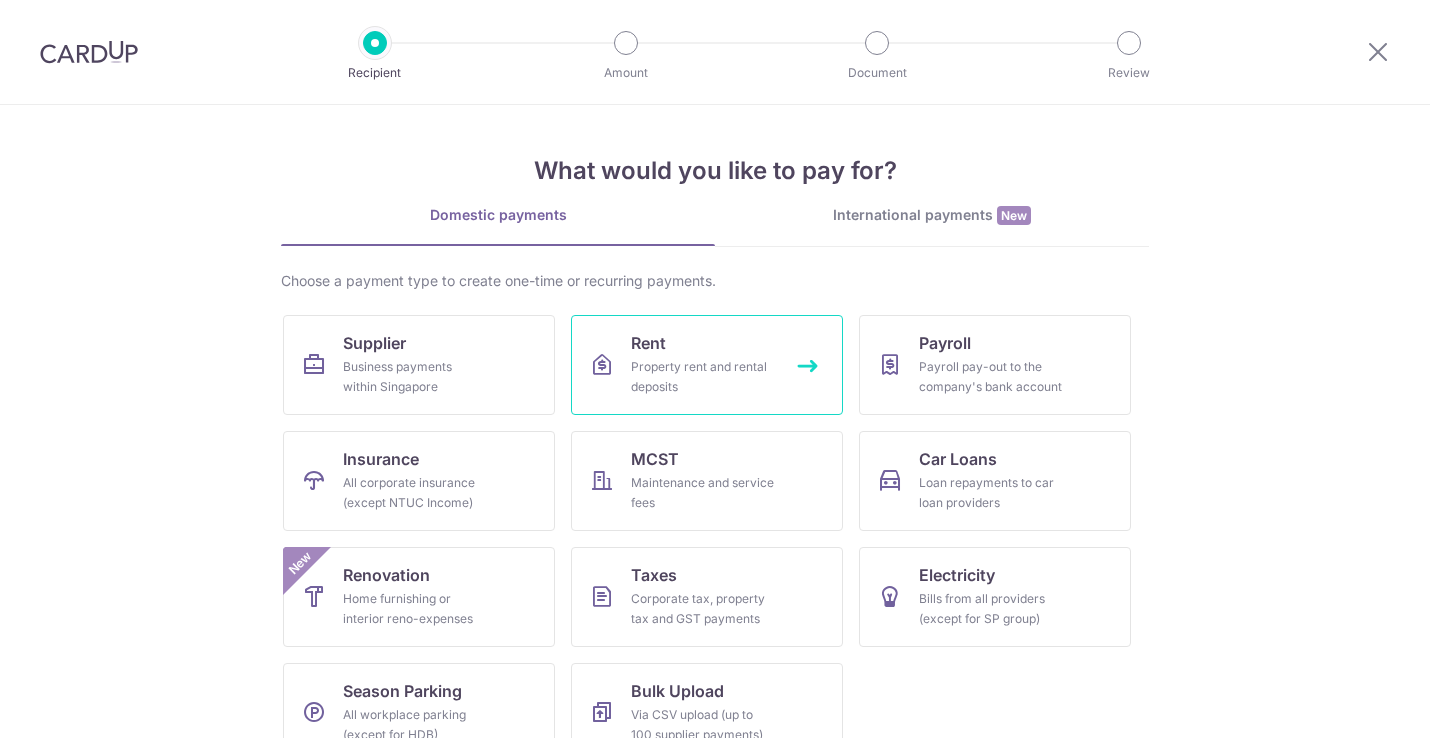 scroll, scrollTop: 0, scrollLeft: 0, axis: both 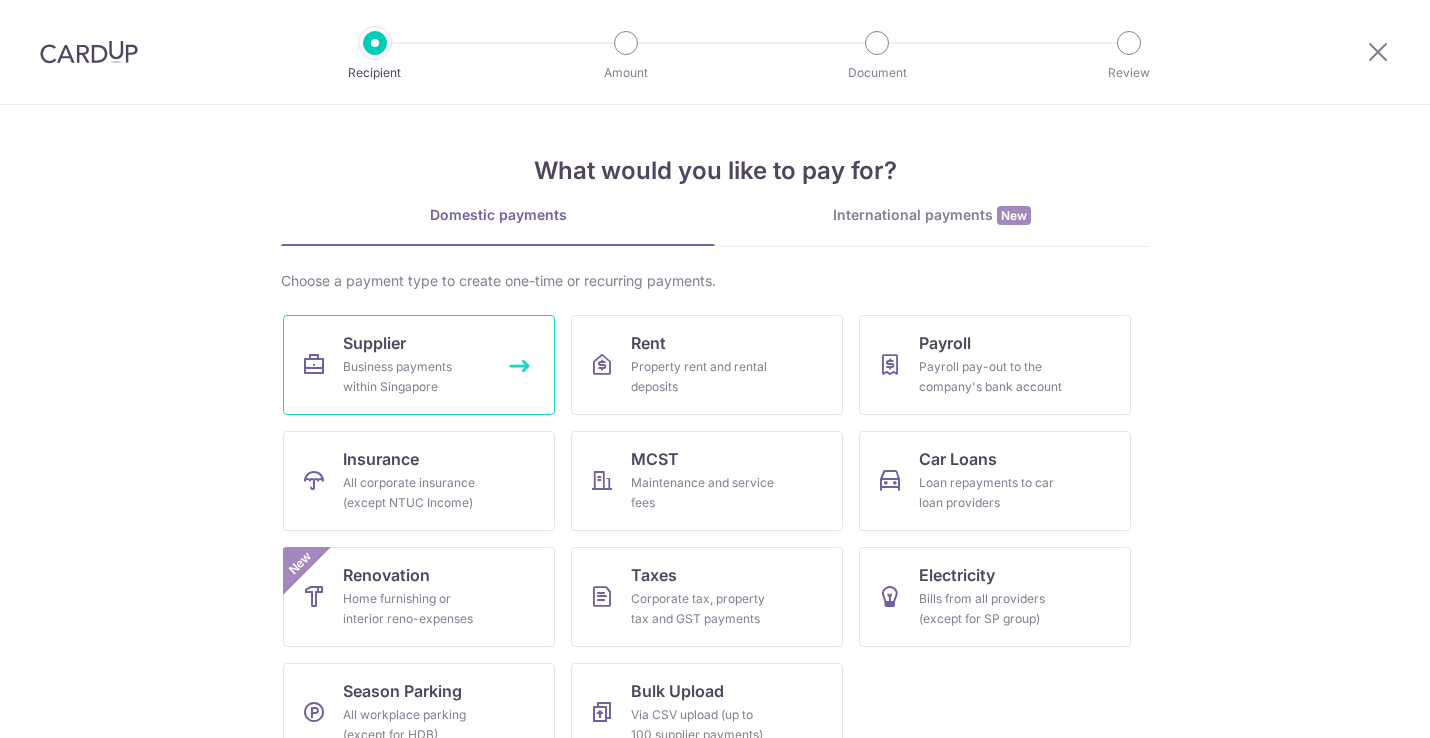 click on "Supplier Business payments within Singapore" at bounding box center (419, 365) 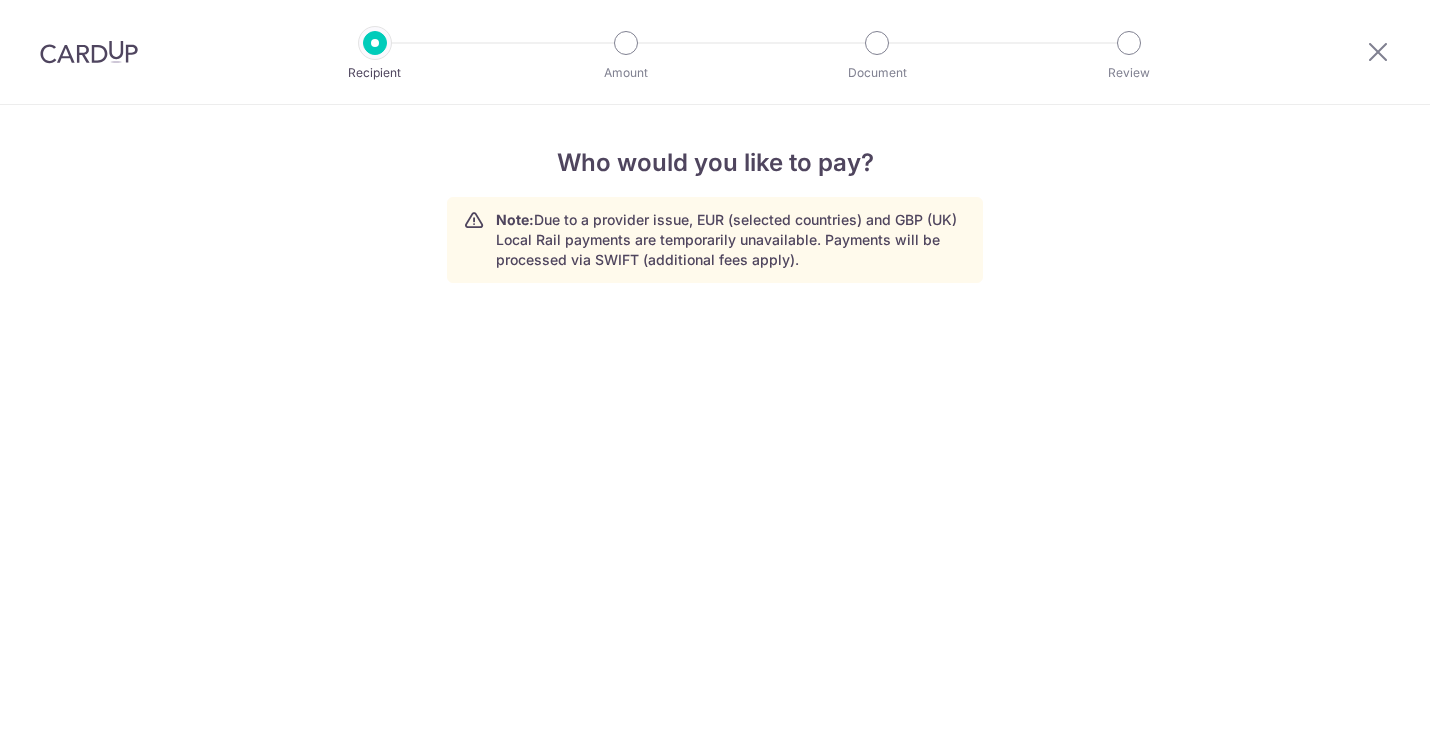 scroll, scrollTop: 0, scrollLeft: 0, axis: both 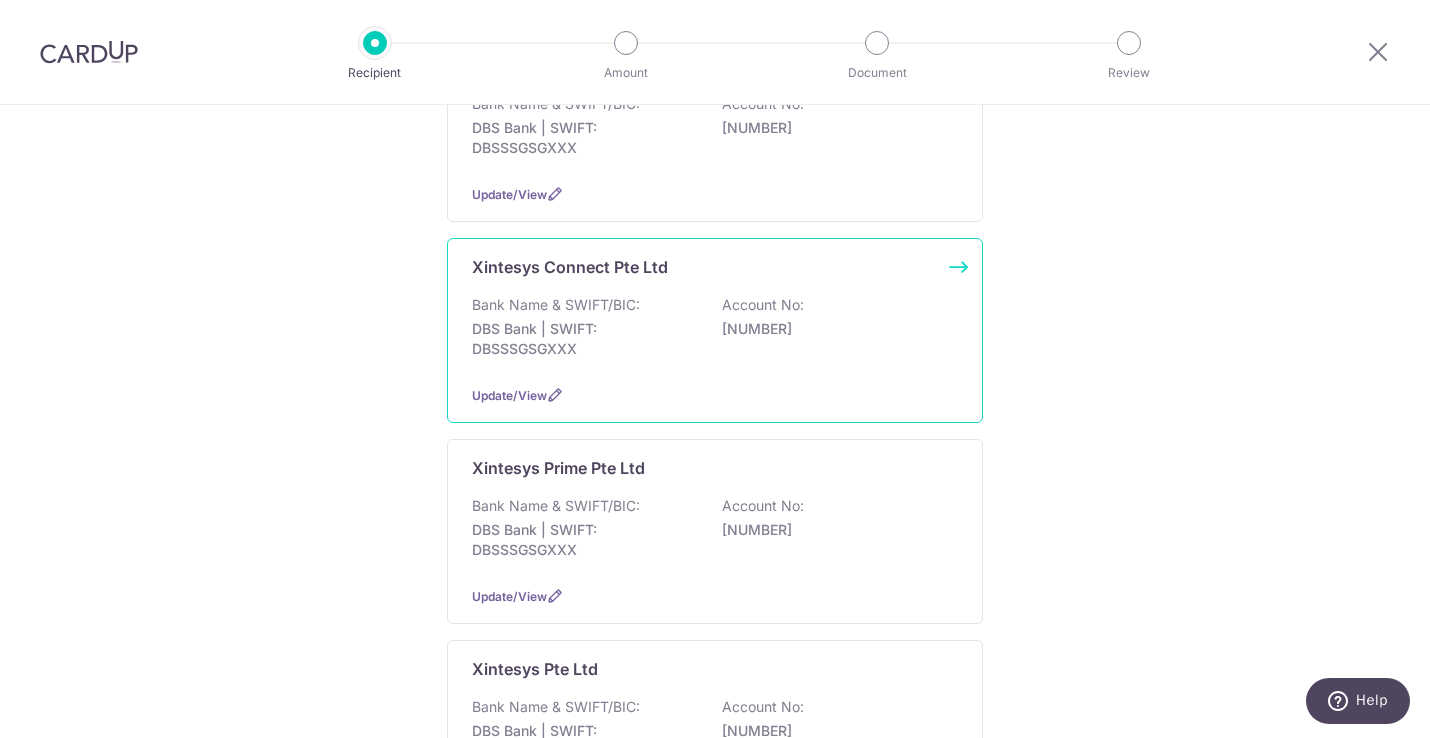click on "Bank Name & SWIFT/BIC:" at bounding box center (556, 305) 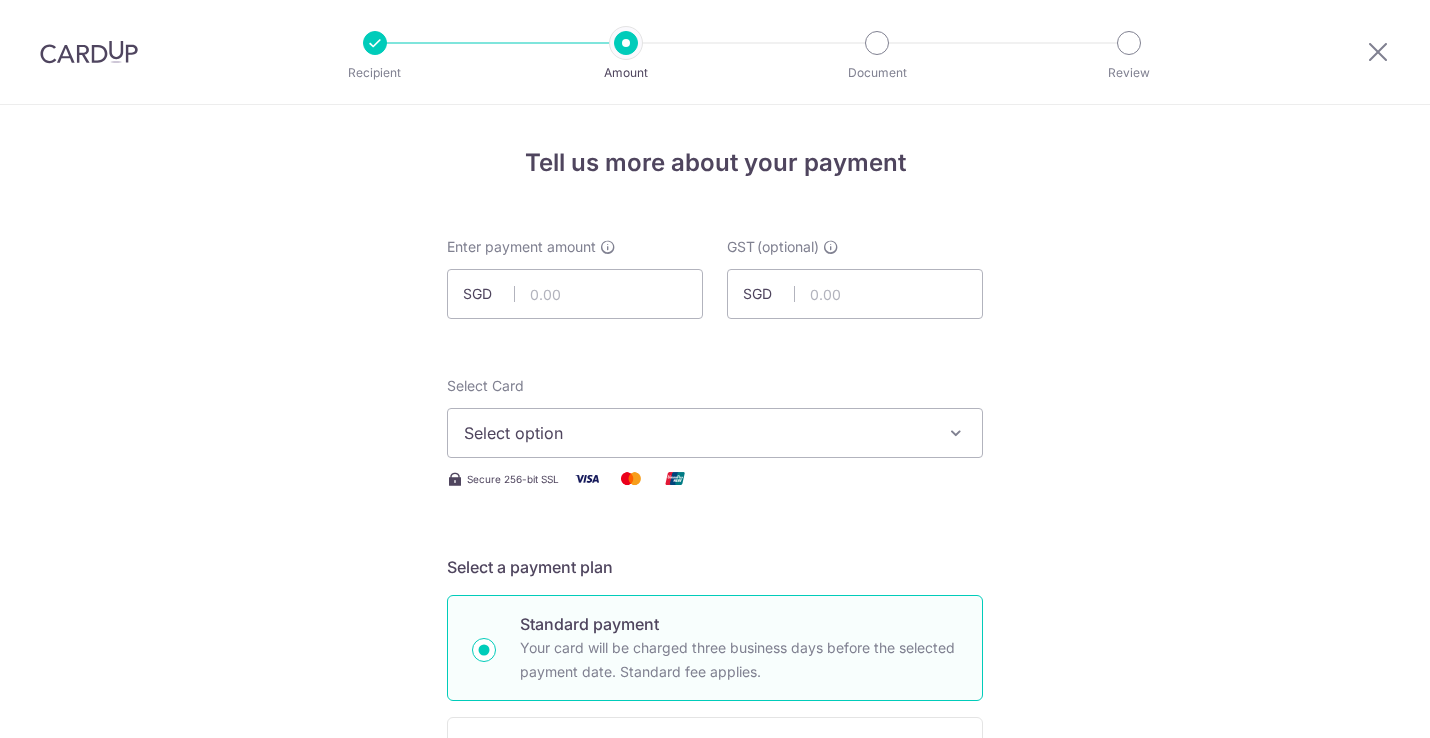 scroll, scrollTop: 0, scrollLeft: 0, axis: both 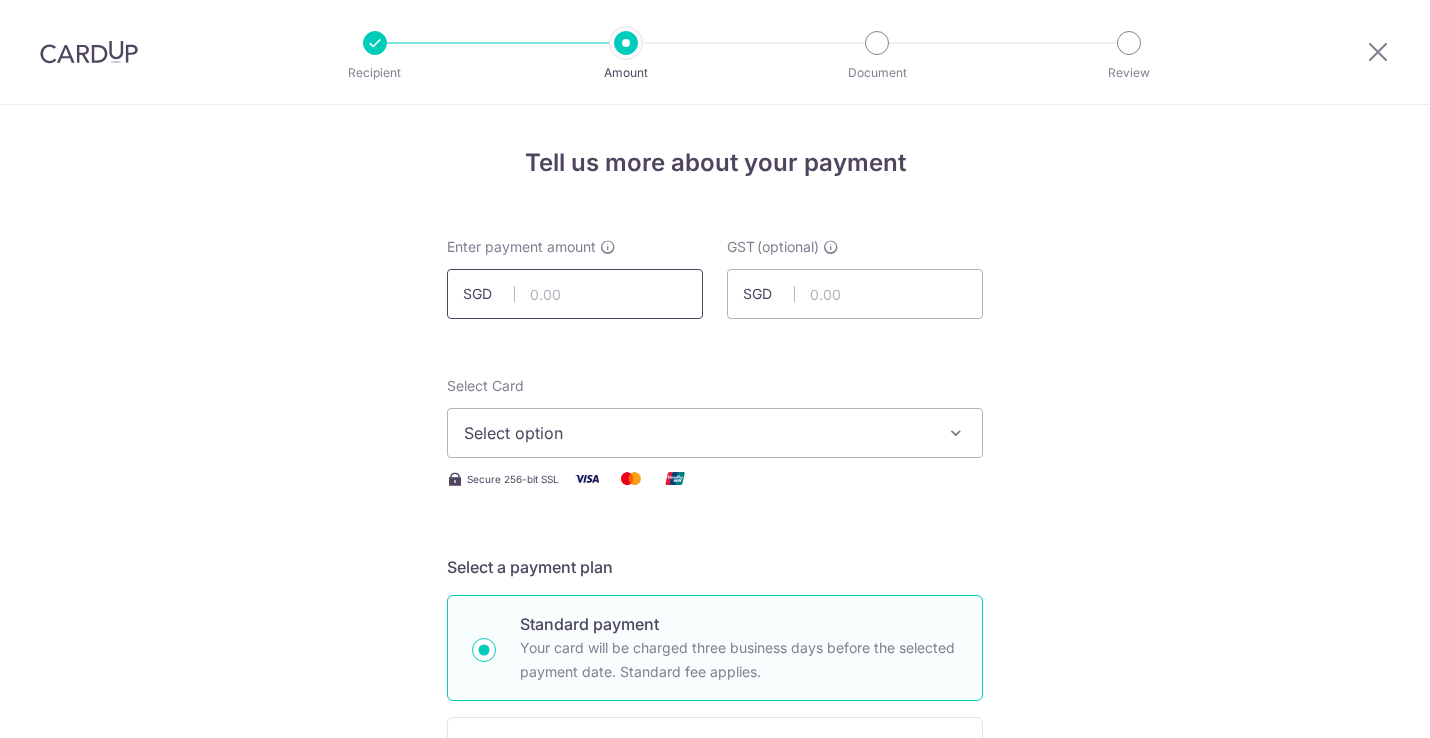 click at bounding box center (575, 294) 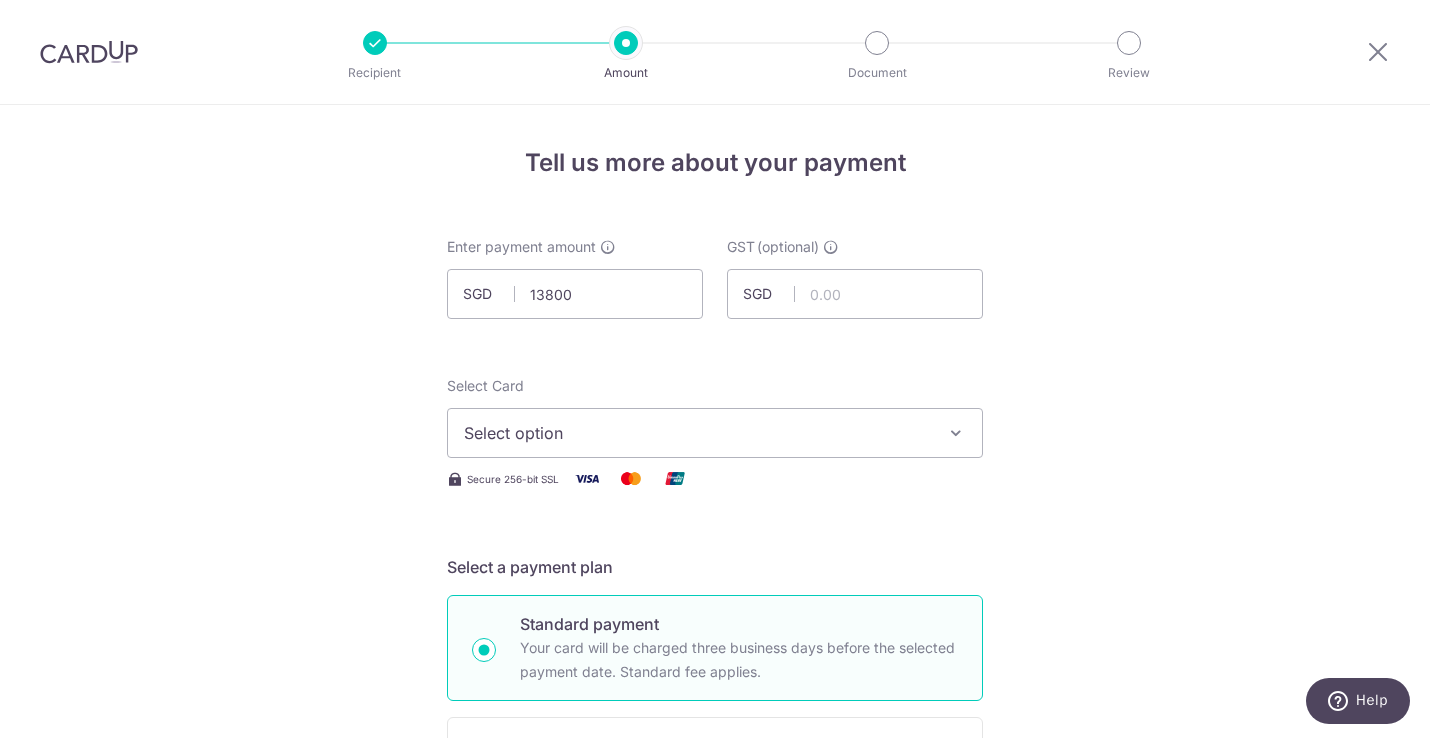 type on "13,800.00" 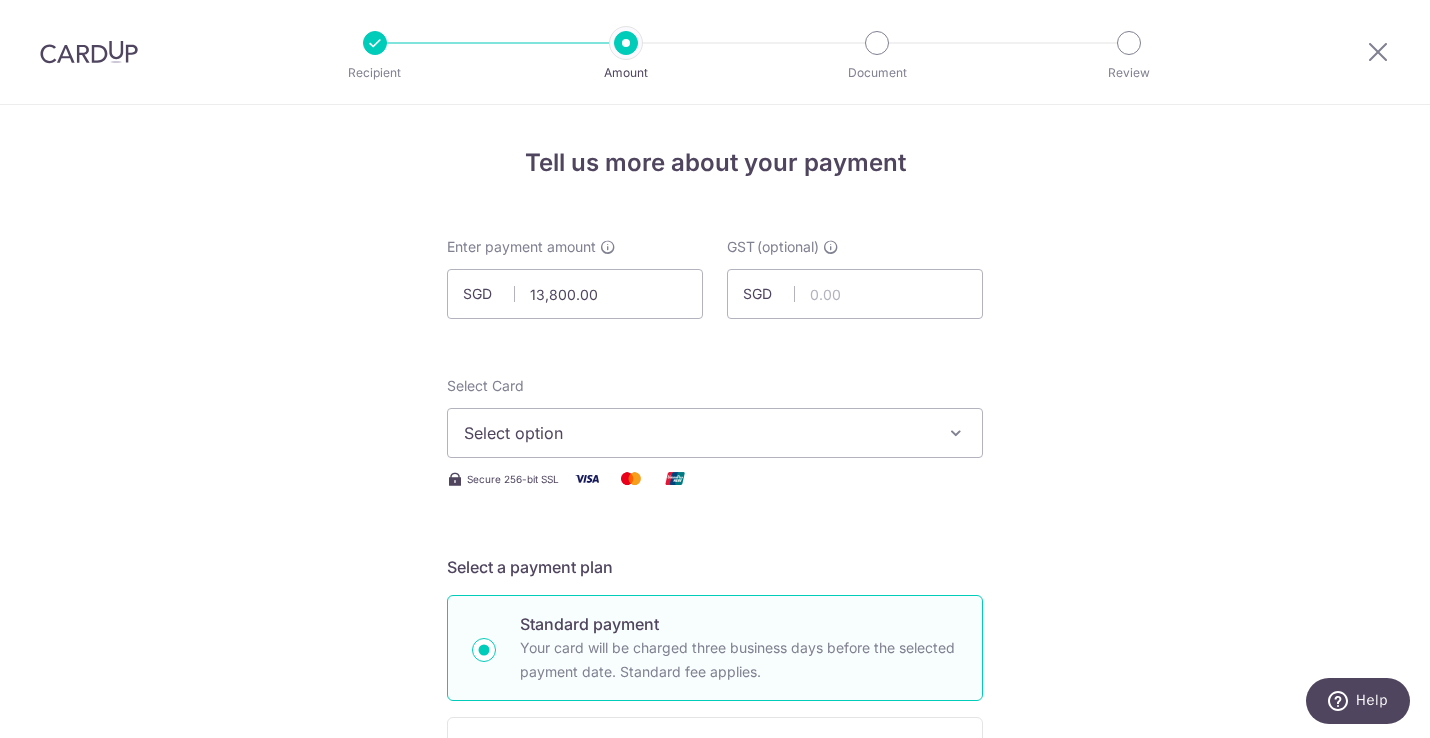 click on "Tell us more about your payment
Enter payment amount
SGD
13,800.00
13800.00
GST
(optional)
SGD
Select Card
Select option
Add credit card
Your Cards
**** 4084
**** 1154
**** 7936
**** 1005" at bounding box center (715, 1076) 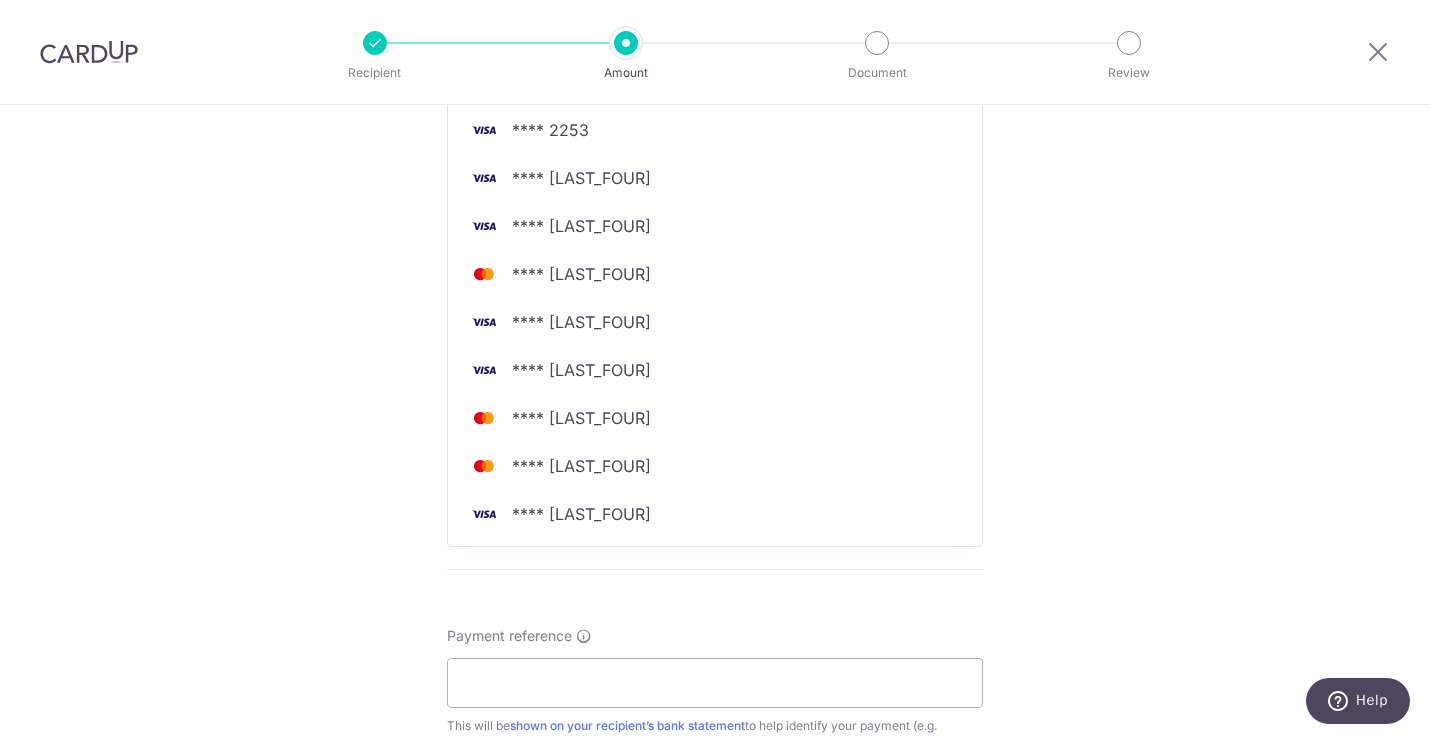 scroll, scrollTop: 650, scrollLeft: 0, axis: vertical 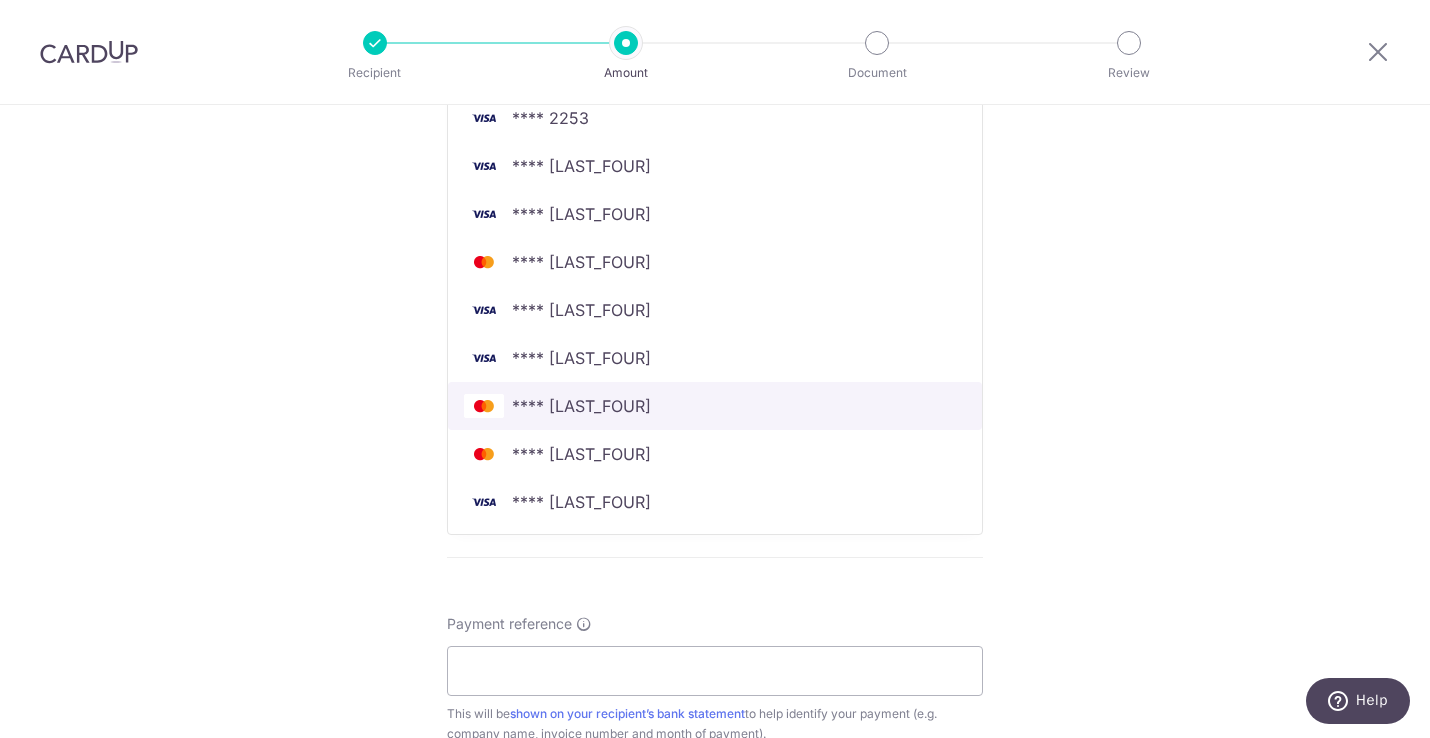 click on "**** 1139" at bounding box center [581, 406] 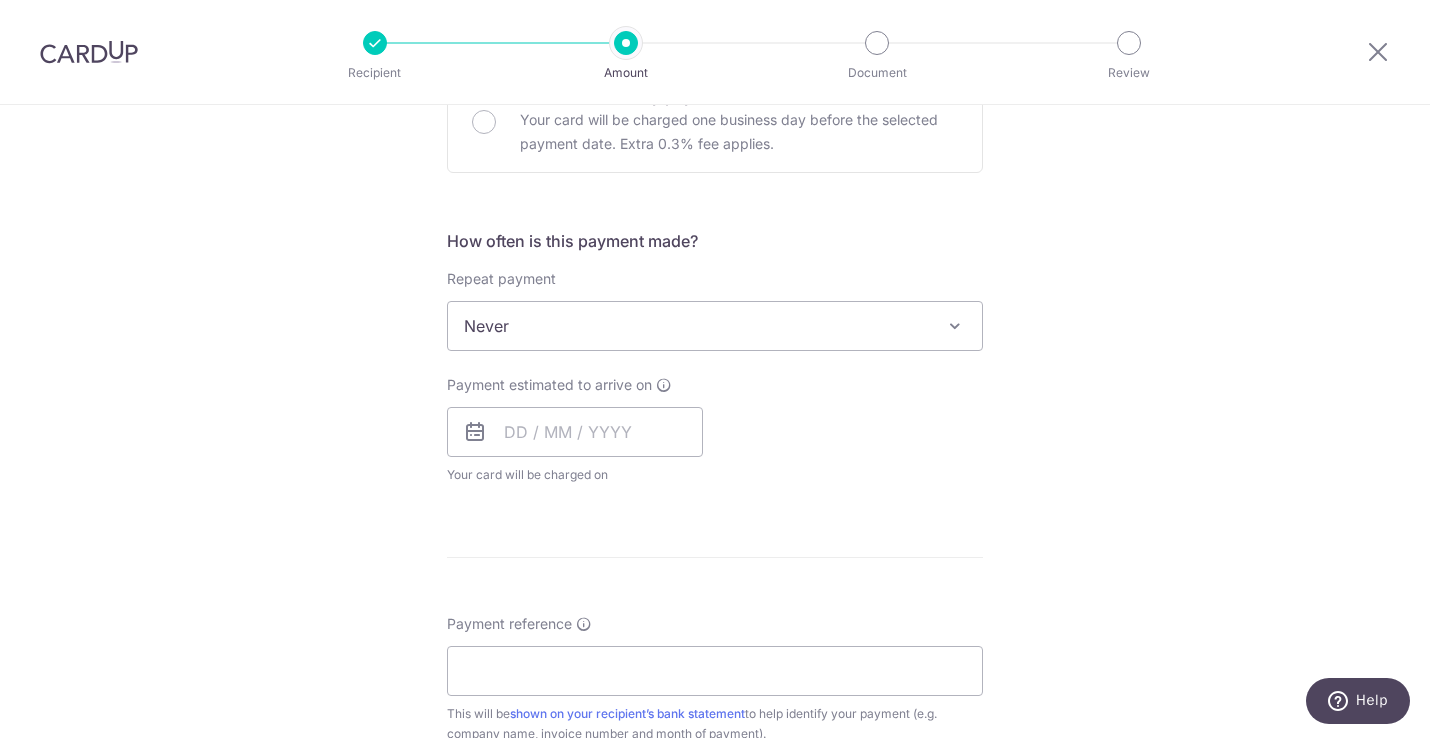 click on "Tell us more about your payment
Enter payment amount
SGD
13,800.00
13800.00
GST
(optional)
SGD
Select Card
**** 1139
Add credit card
Your Cards
**** 4084
**** 1154
**** 7936
**** 1005" at bounding box center [715, 426] 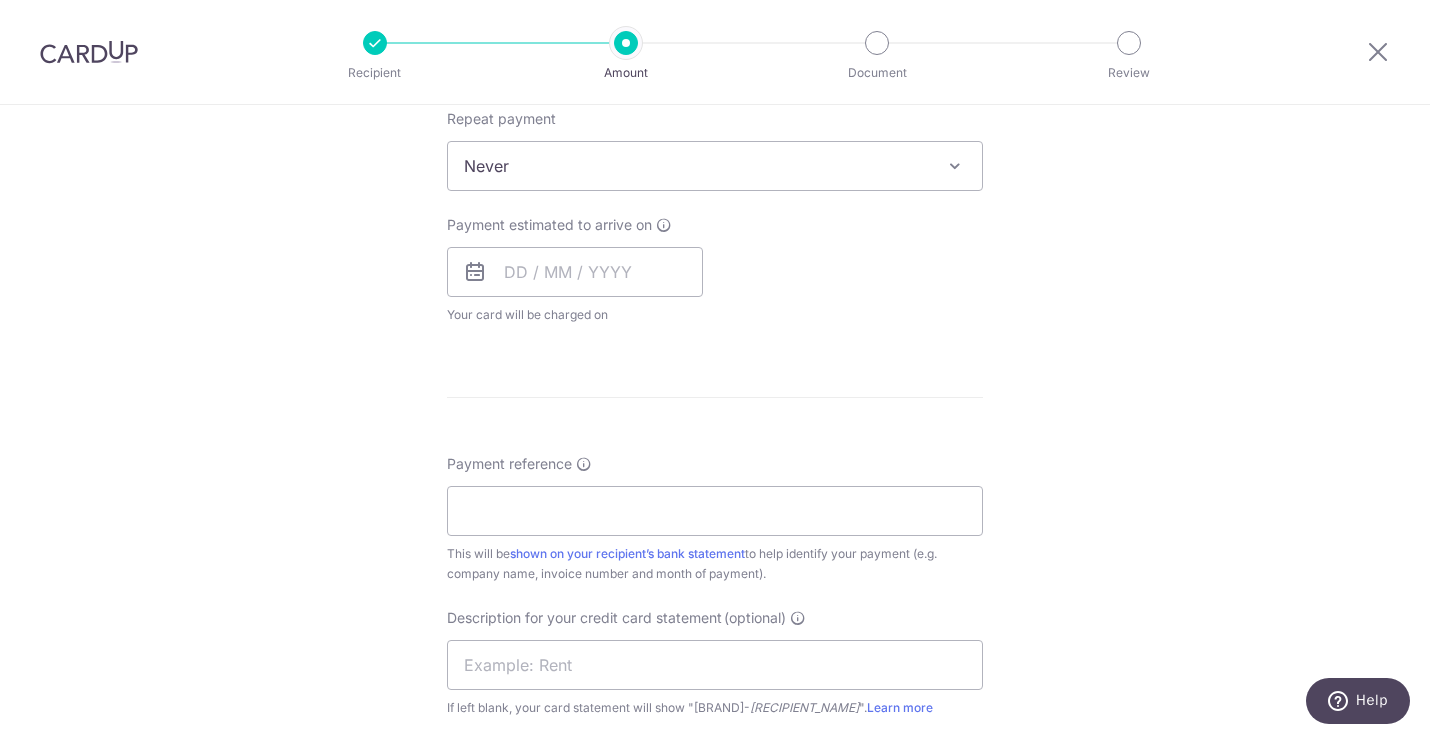 scroll, scrollTop: 813, scrollLeft: 0, axis: vertical 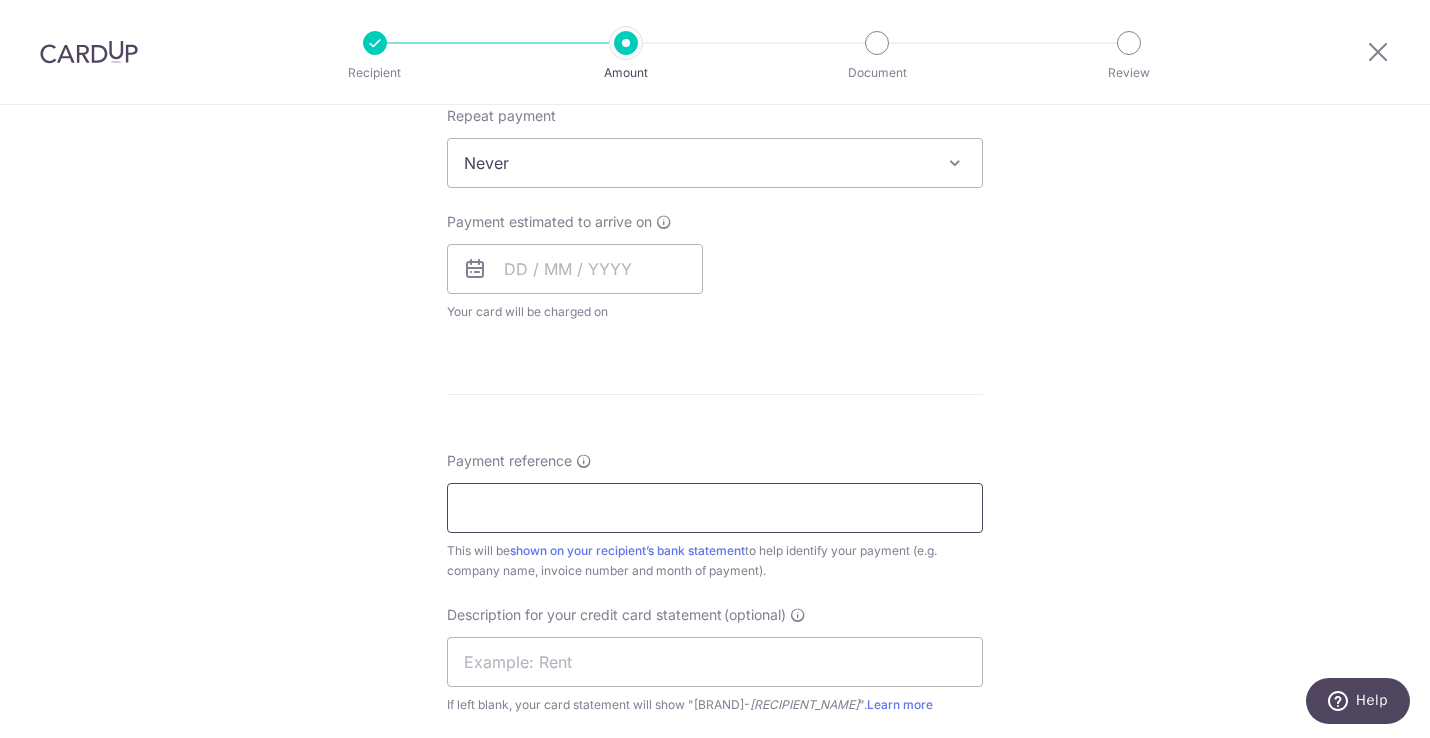 click on "Payment reference" at bounding box center (715, 508) 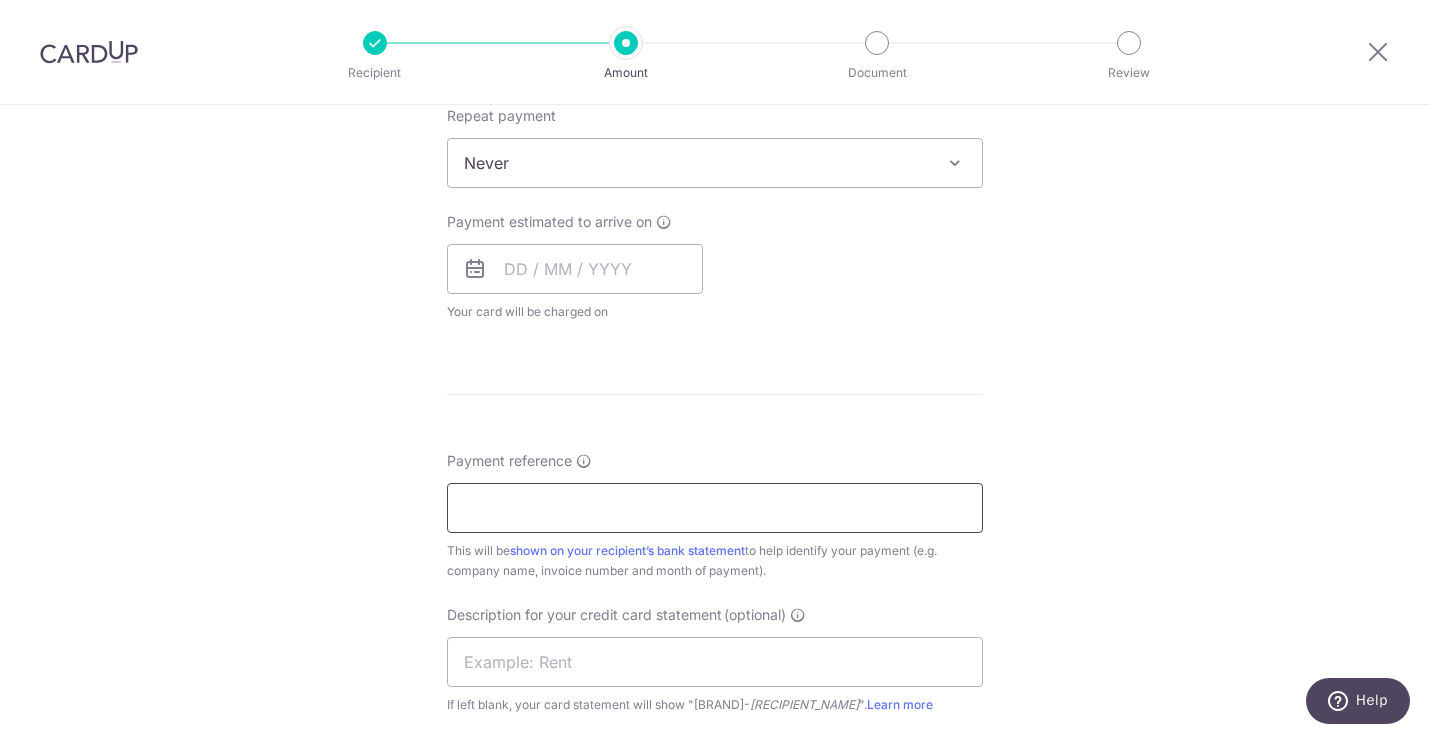 paste on "XTCN-T-2025-022" 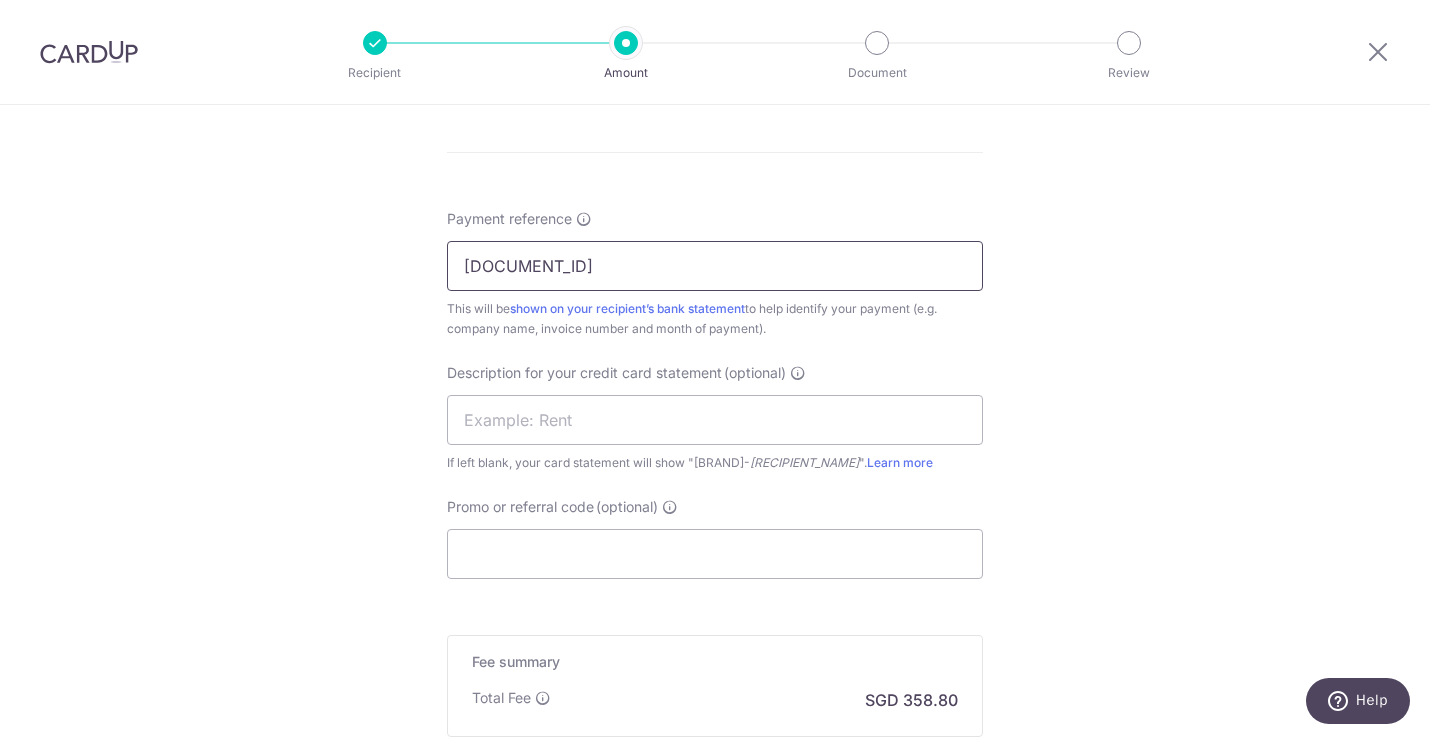 scroll, scrollTop: 1067, scrollLeft: 0, axis: vertical 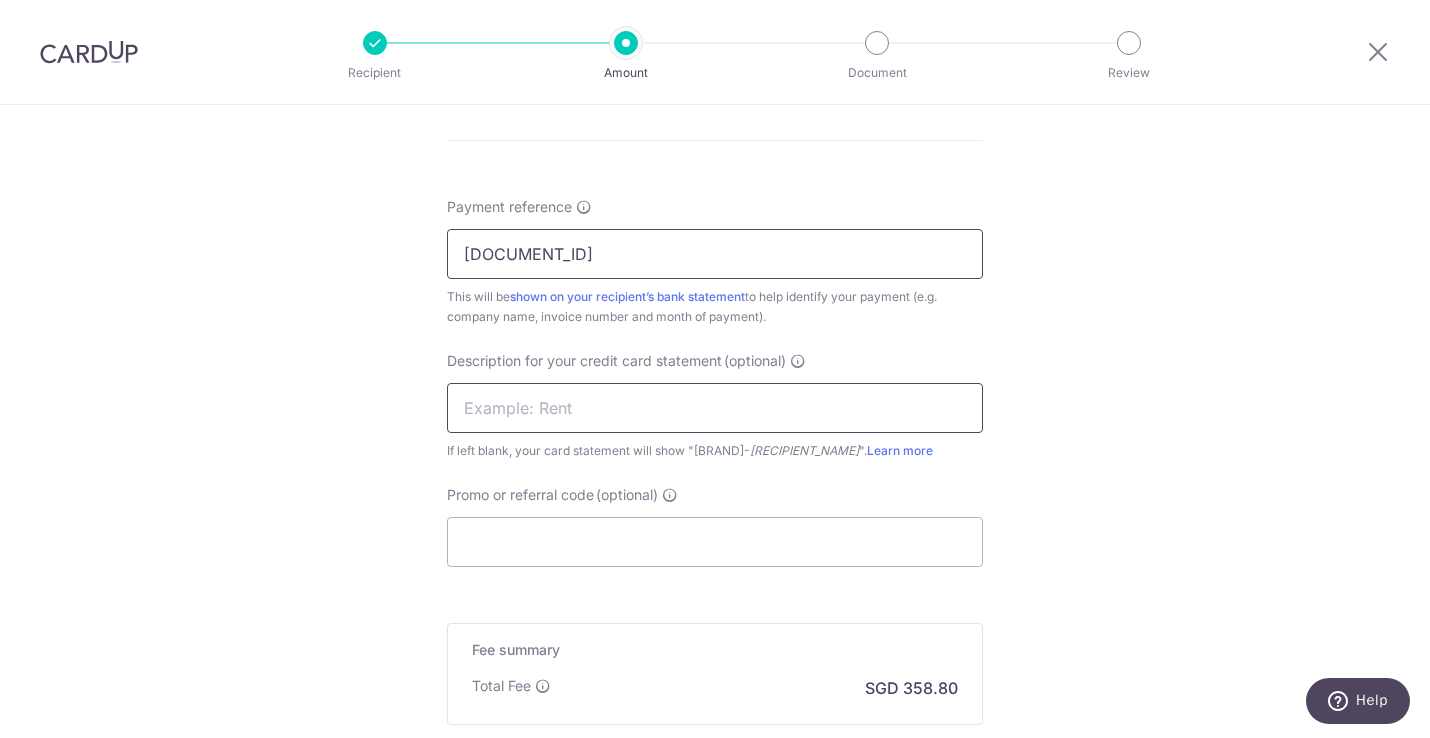 type on "XTCN-T-2025-022" 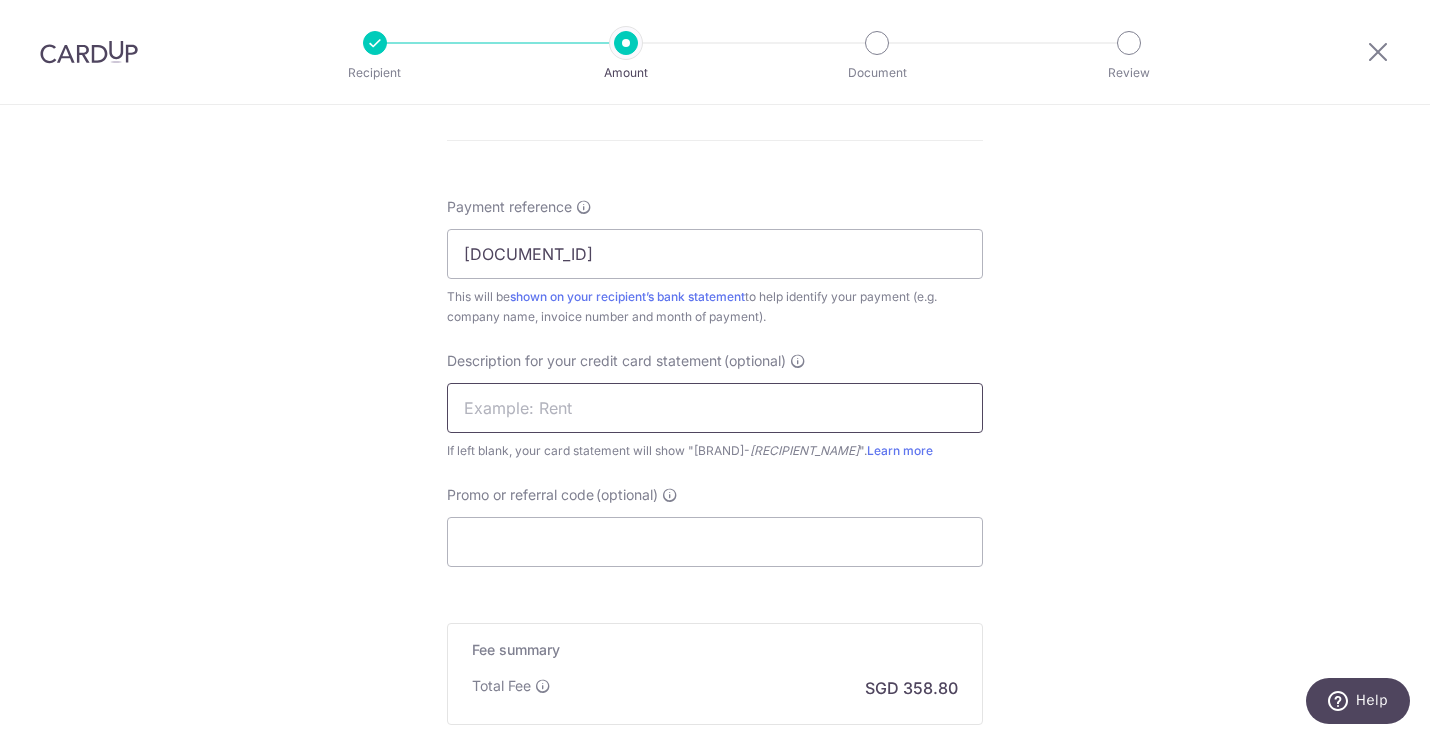 click at bounding box center [715, 408] 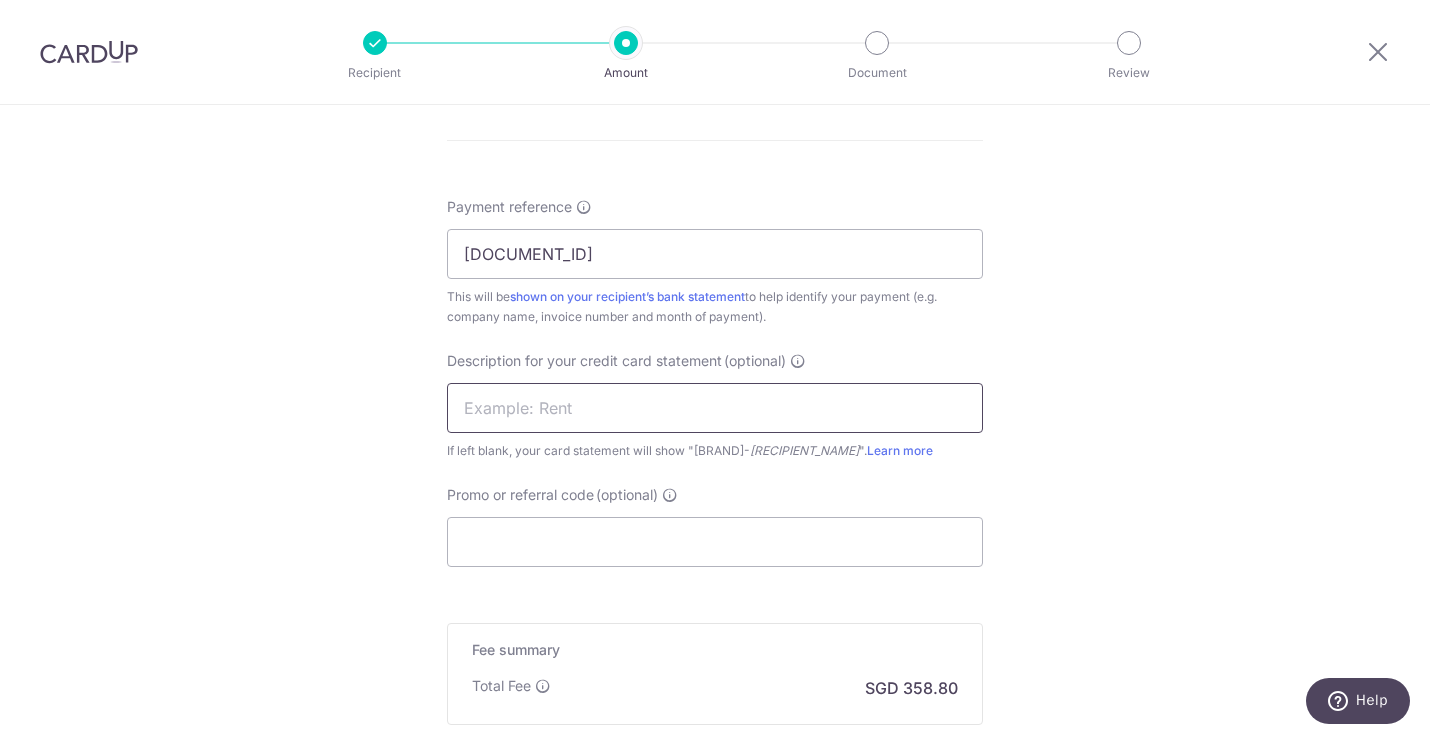 paste on "XTCN-T-2025-022" 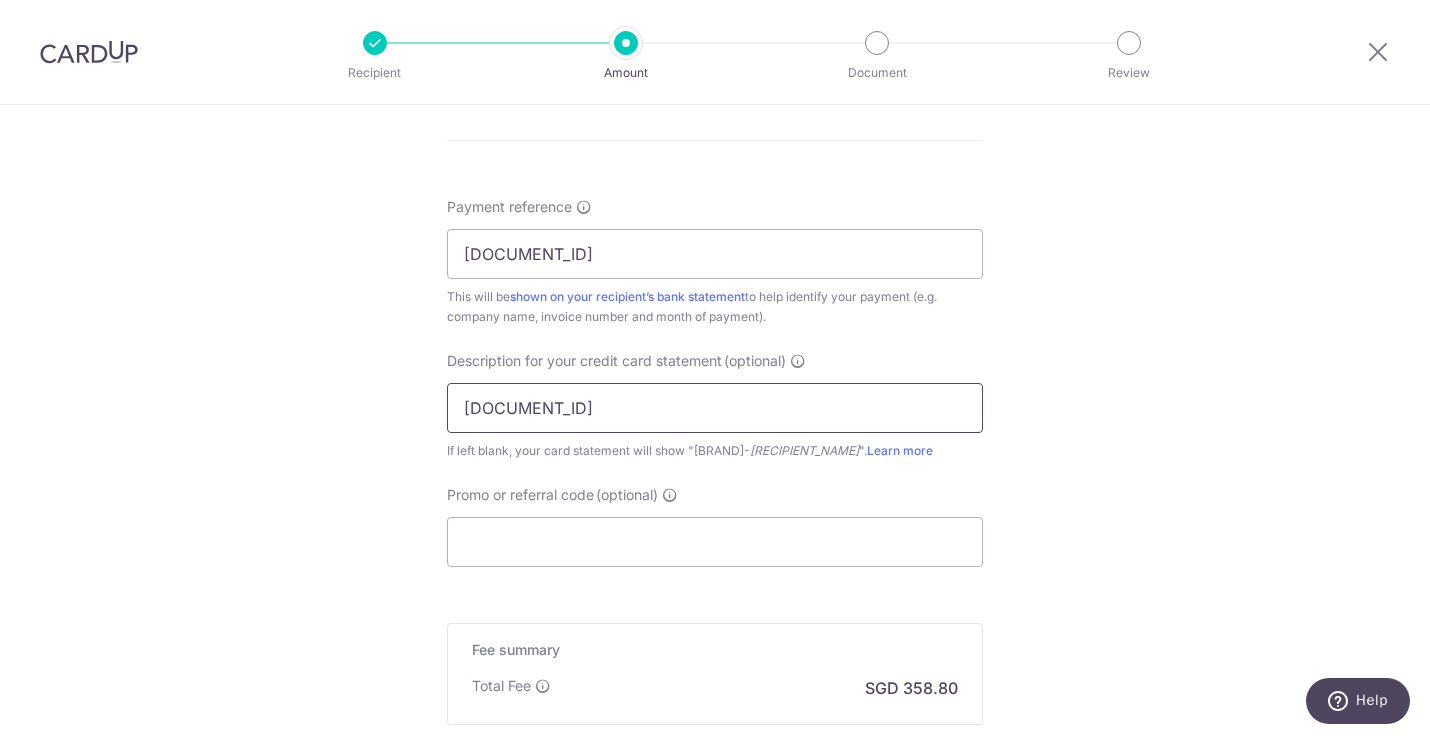 click on "XTCN-T-2025-022" at bounding box center (715, 408) 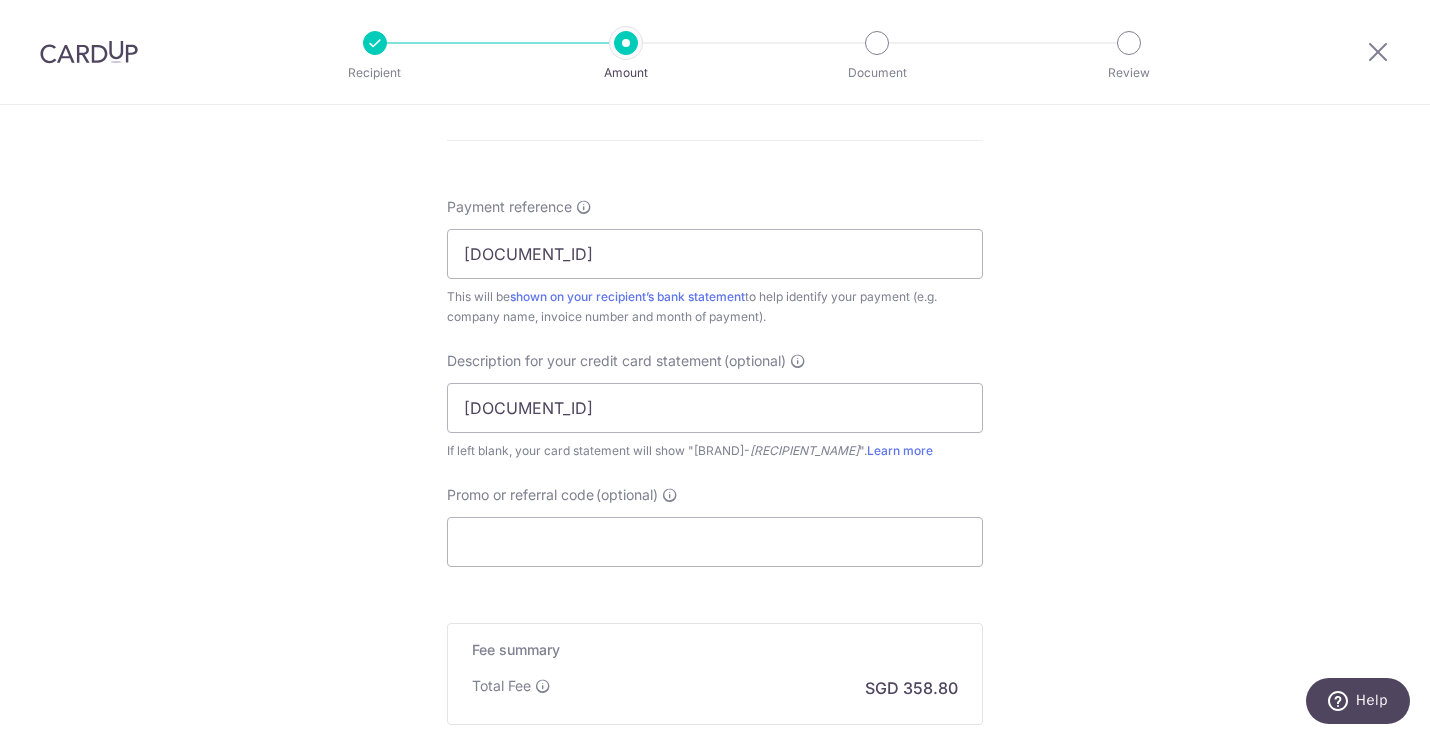 click on "Tell us more about your payment
Enter payment amount
SGD
13,800.00
13800.00
GST
(optional)
SGD
Select Card
**** 1139
Add credit card
Your Cards
**** 4084
**** 1154
**** 7936
**** 1005" at bounding box center (715, 9) 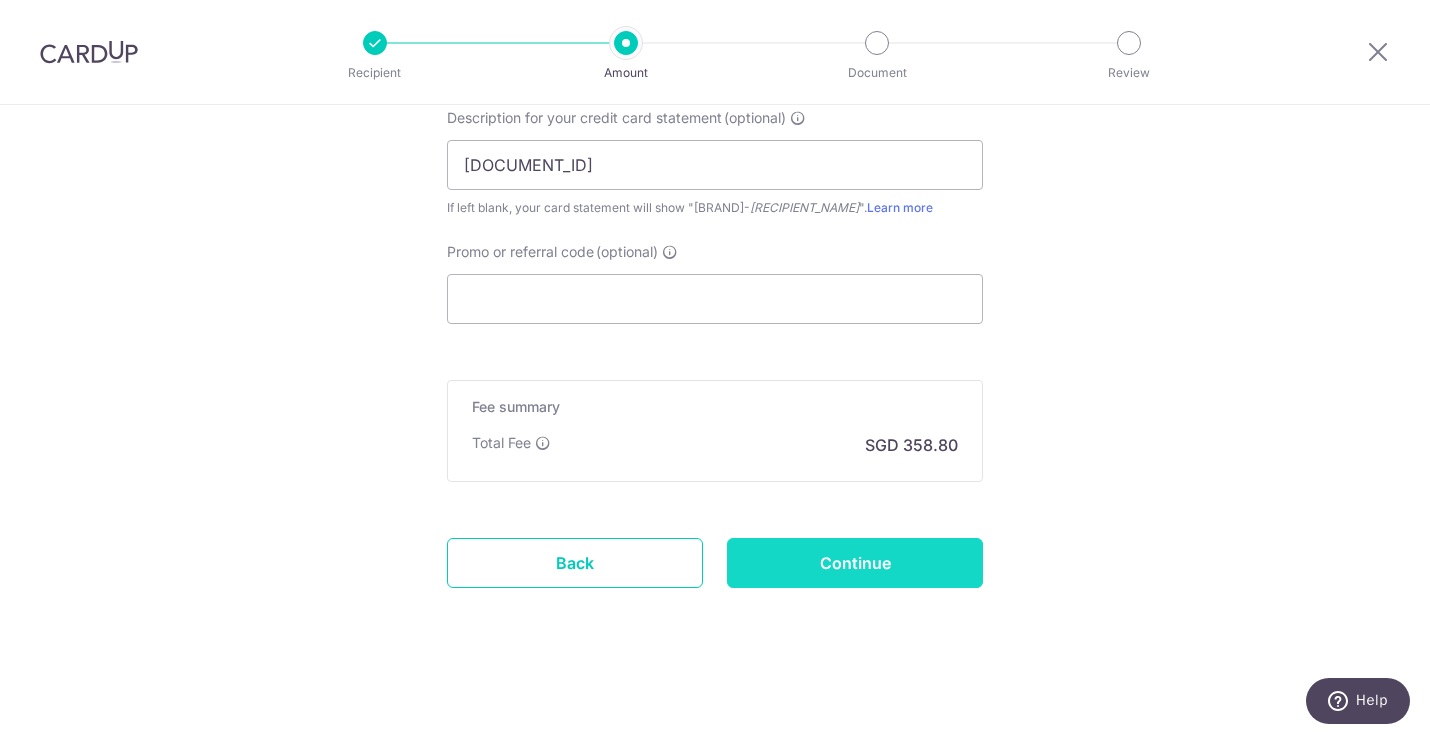 scroll, scrollTop: 1310, scrollLeft: 0, axis: vertical 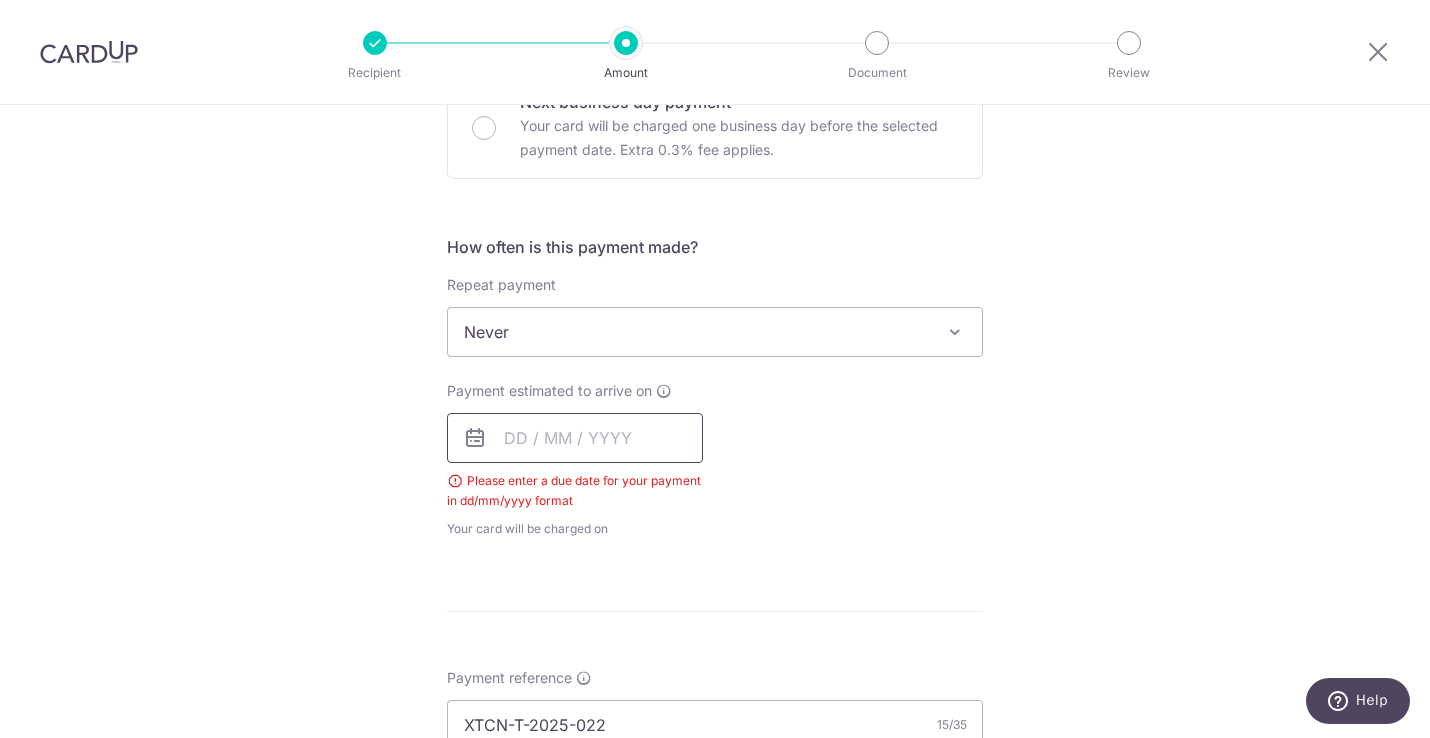 click at bounding box center (575, 438) 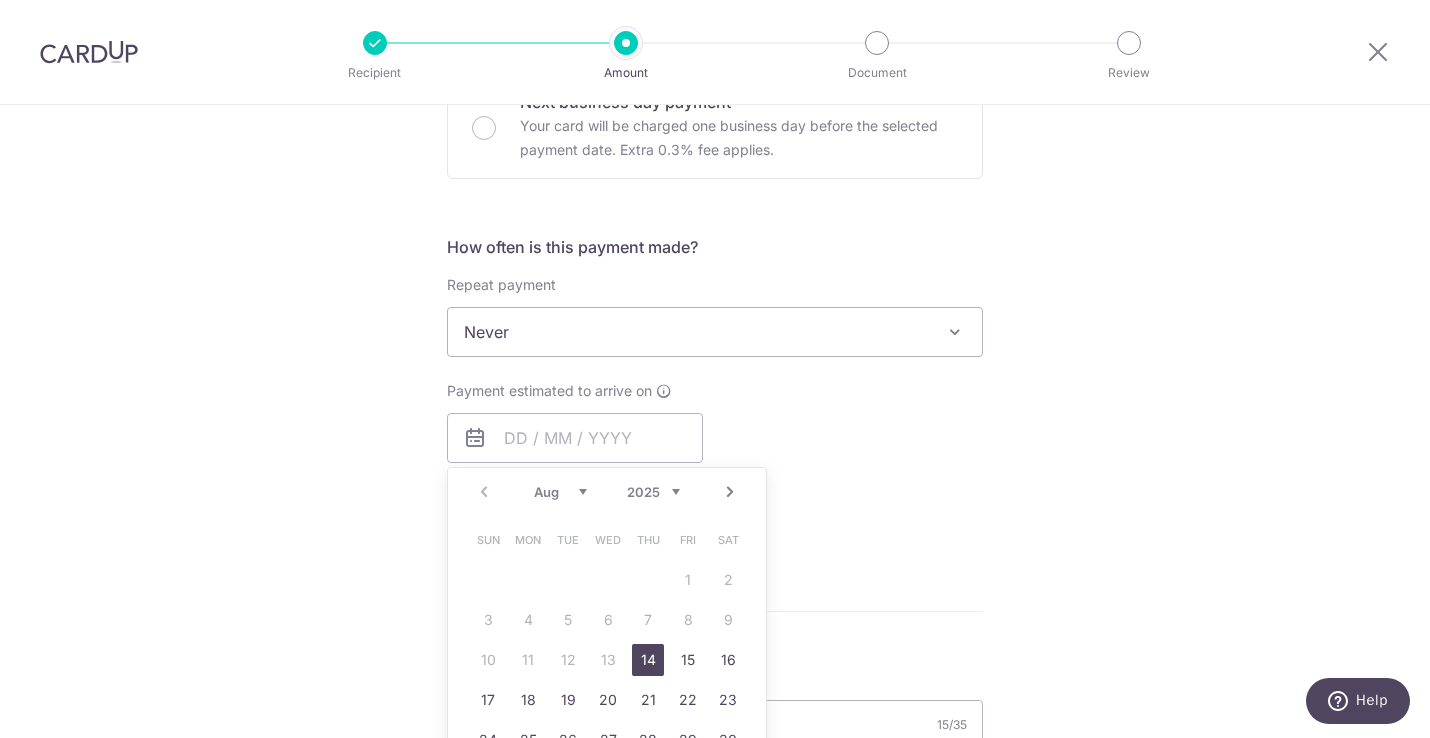click on "14" at bounding box center (648, 660) 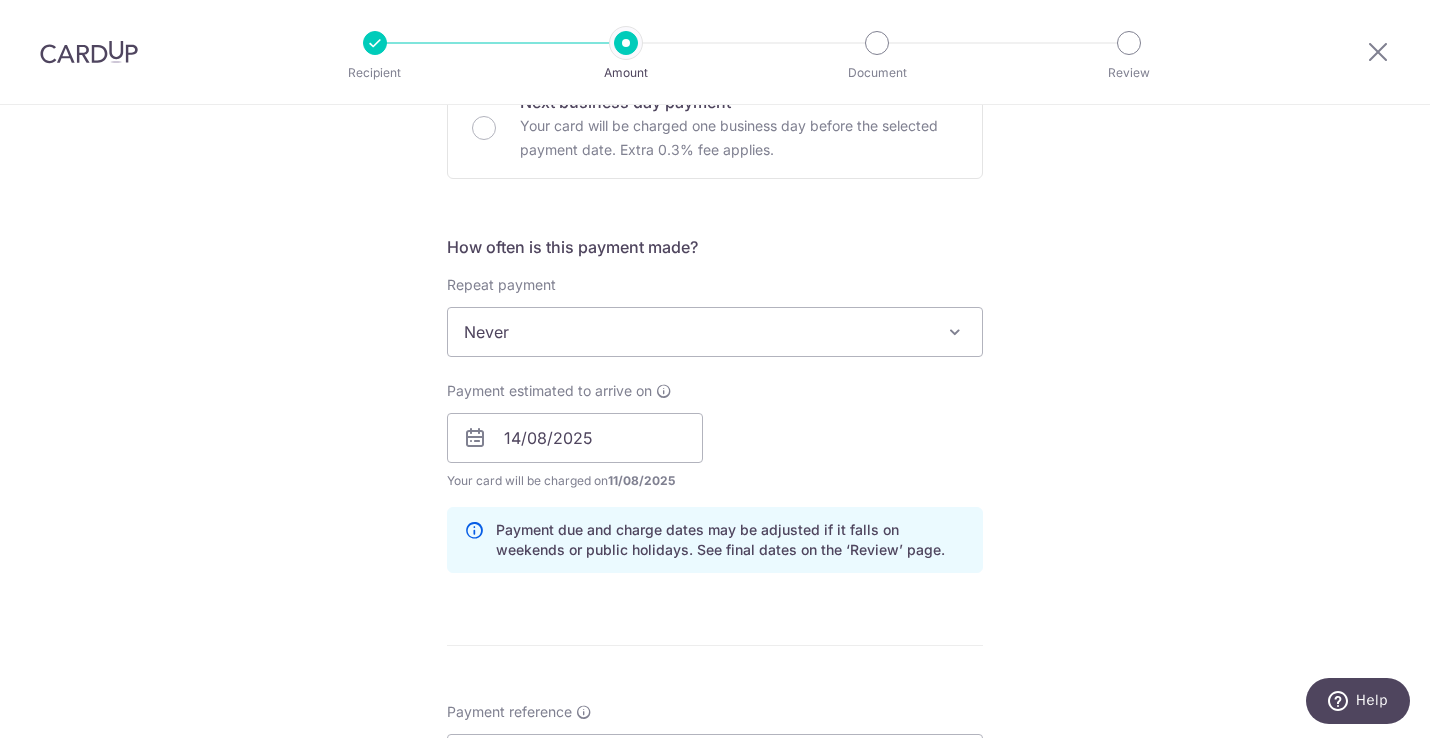 click on "Tell us more about your payment
Enter payment amount
SGD
13,800.00
13800.00
GST
(optional)
SGD
Select Card
**** 1139
Add credit card
Your Cards
**** 4084
**** 1154
**** 7936
**** 1005" at bounding box center (715, 473) 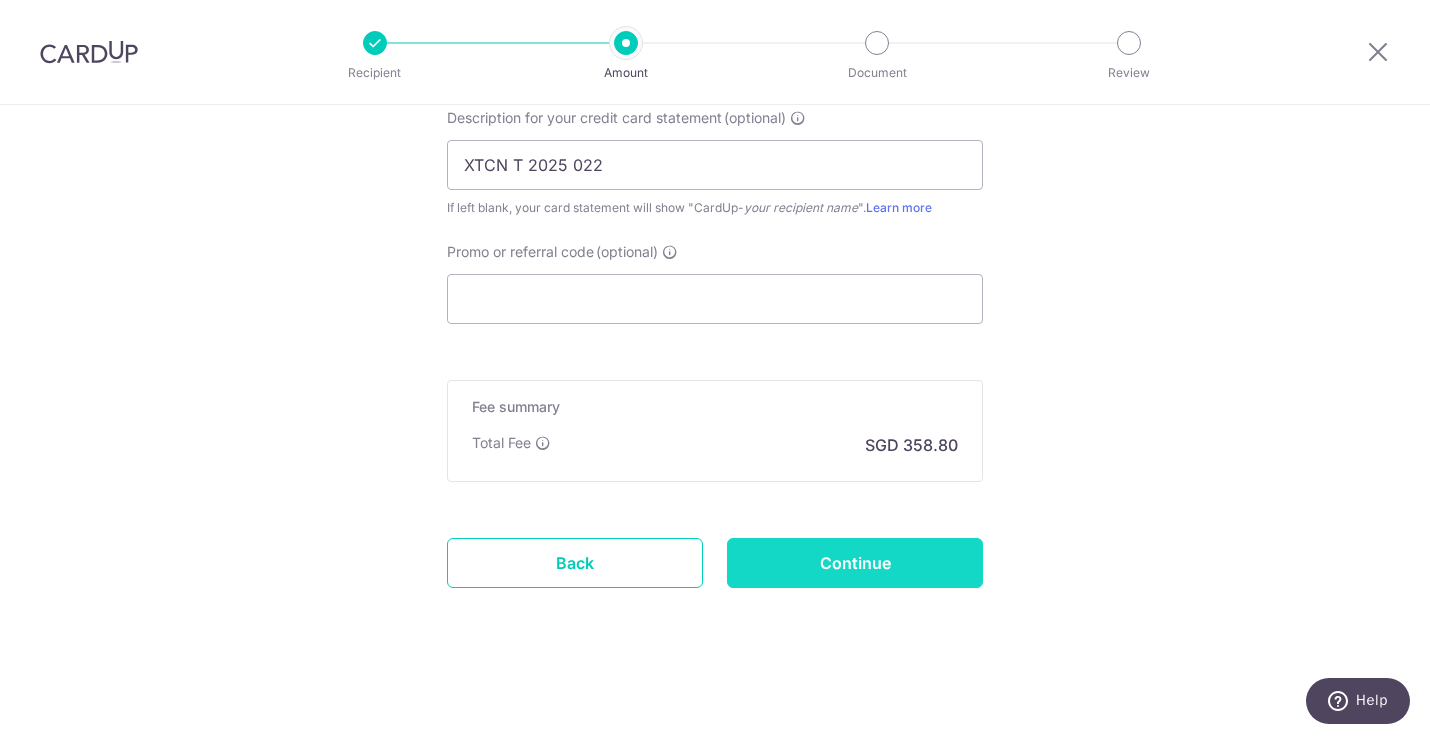 scroll, scrollTop: 1392, scrollLeft: 0, axis: vertical 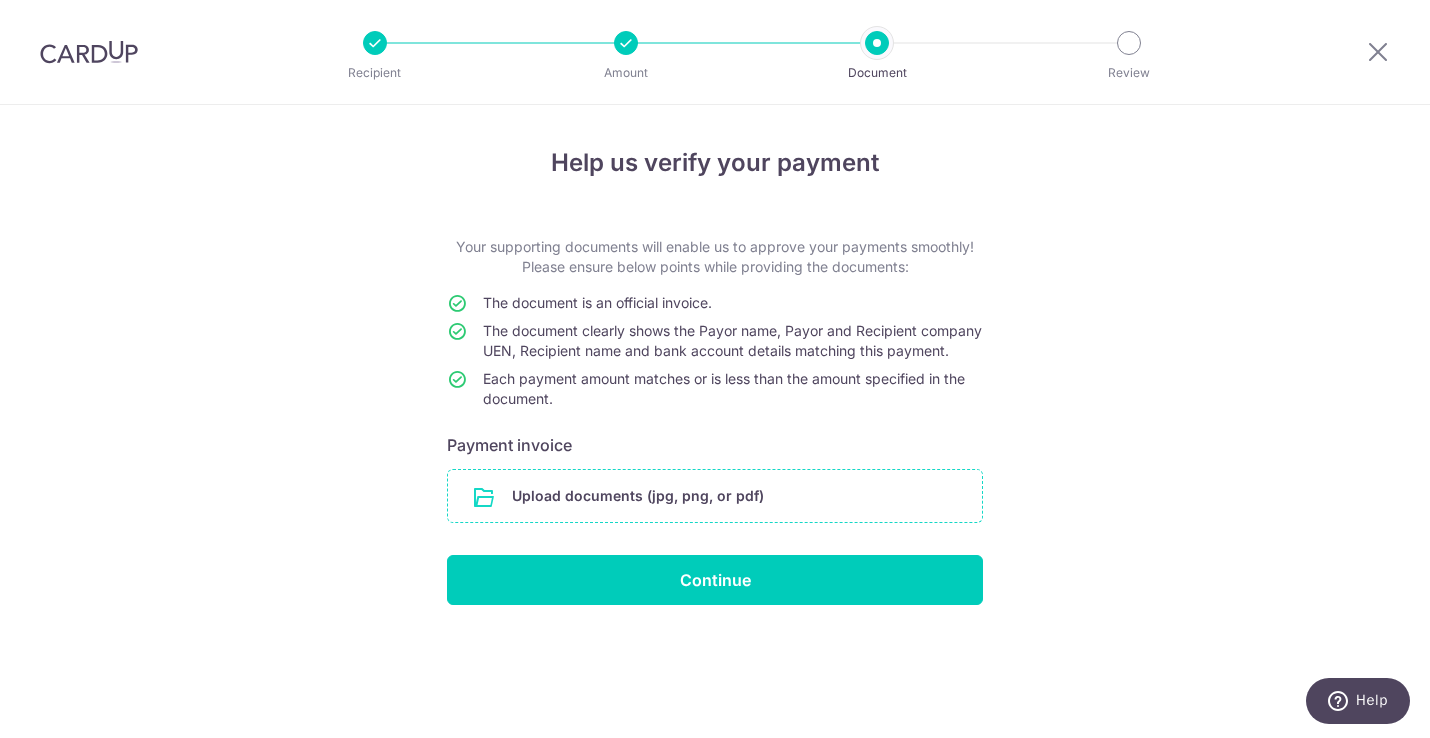 click at bounding box center [715, 496] 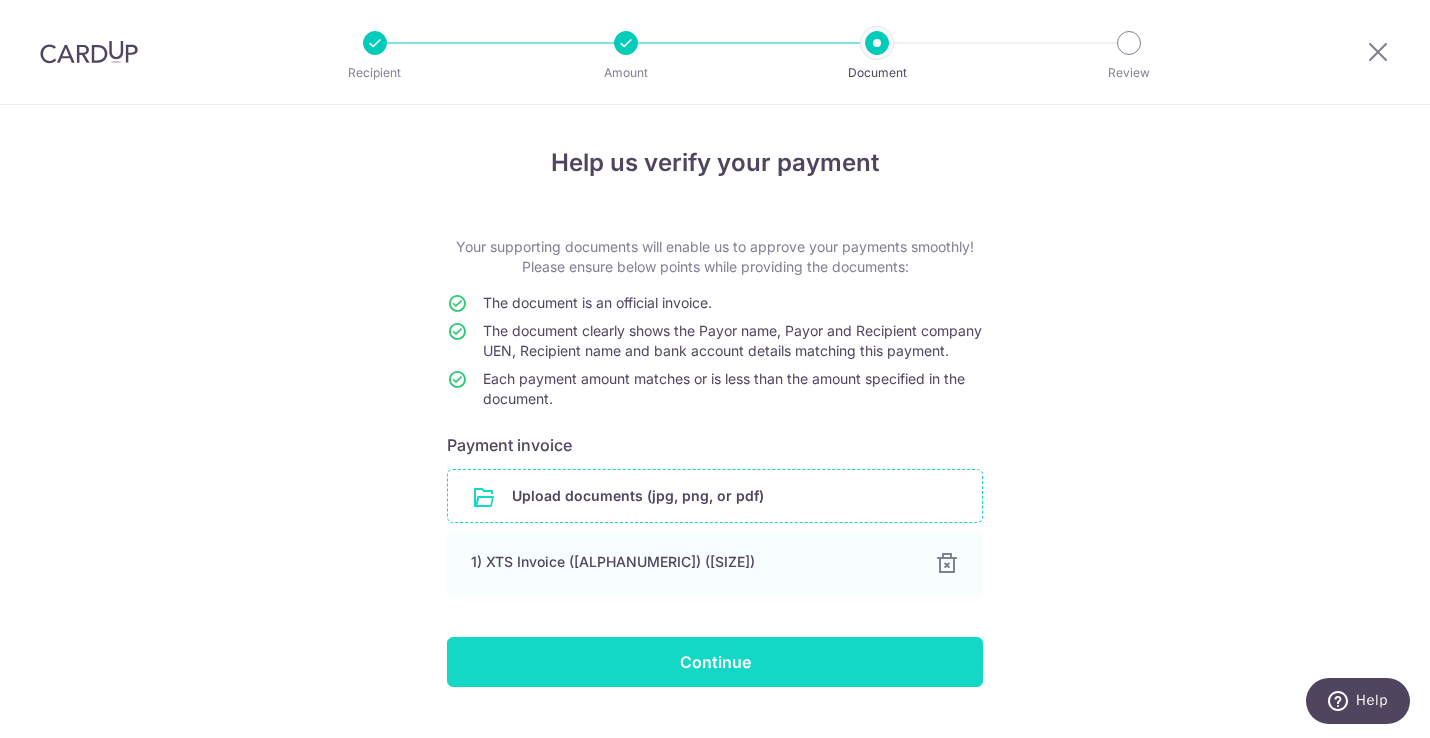 click on "Continue" at bounding box center [715, 662] 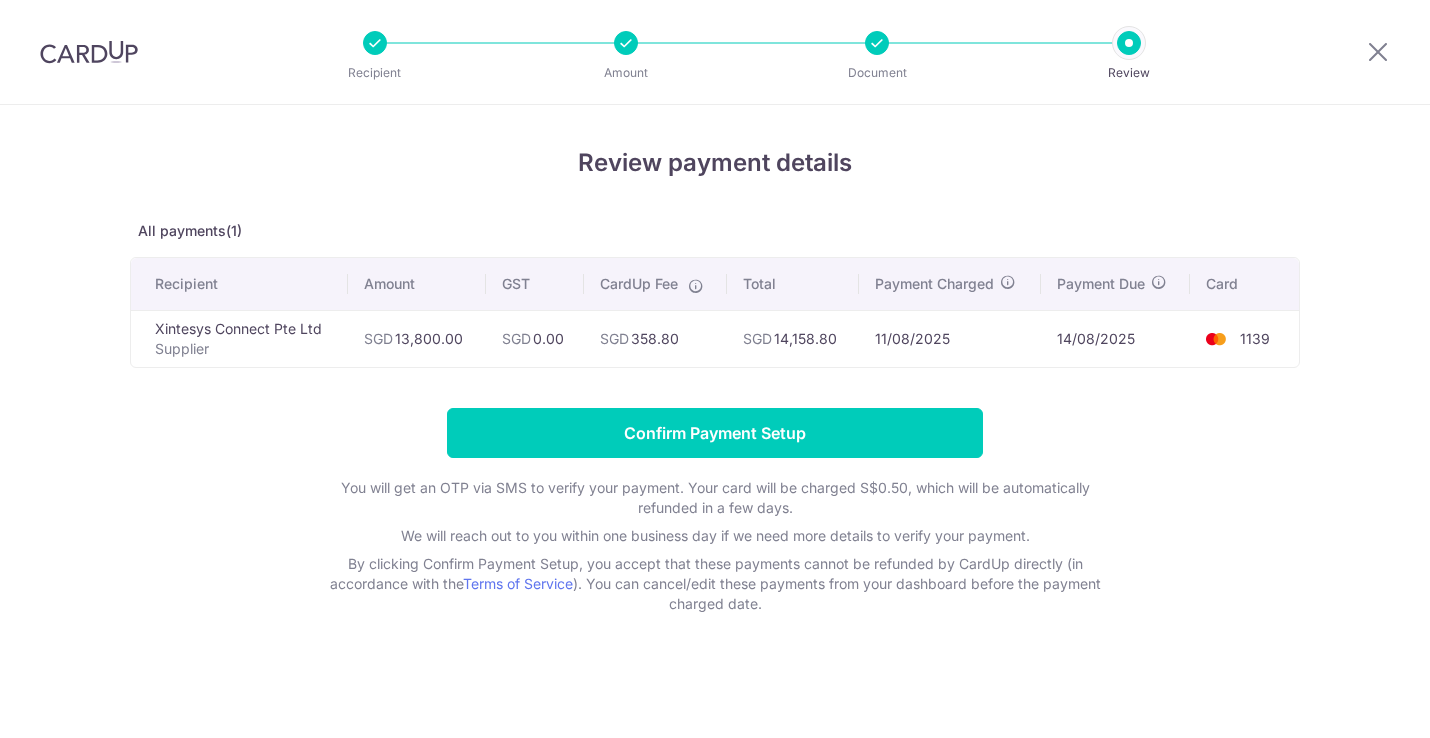 scroll, scrollTop: 0, scrollLeft: 0, axis: both 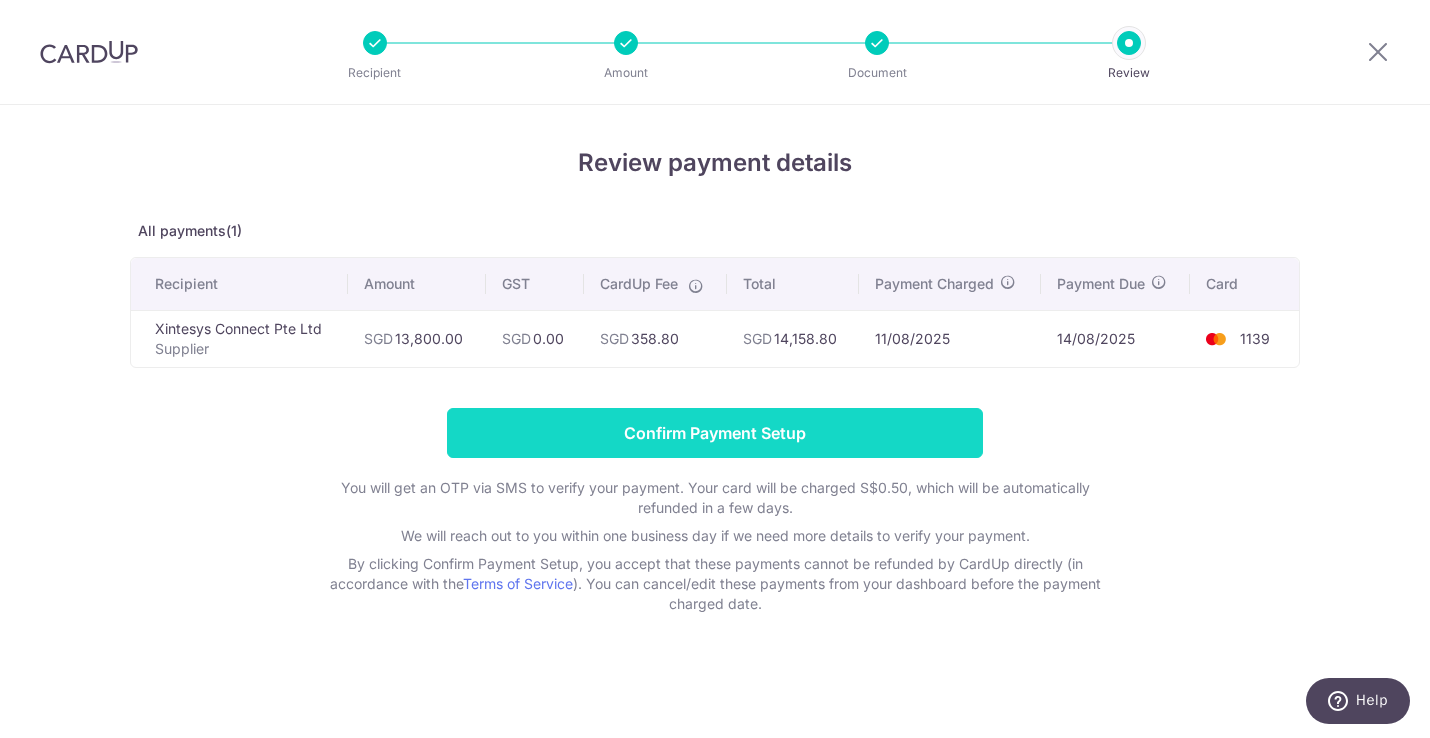 click on "Confirm Payment Setup" at bounding box center [715, 433] 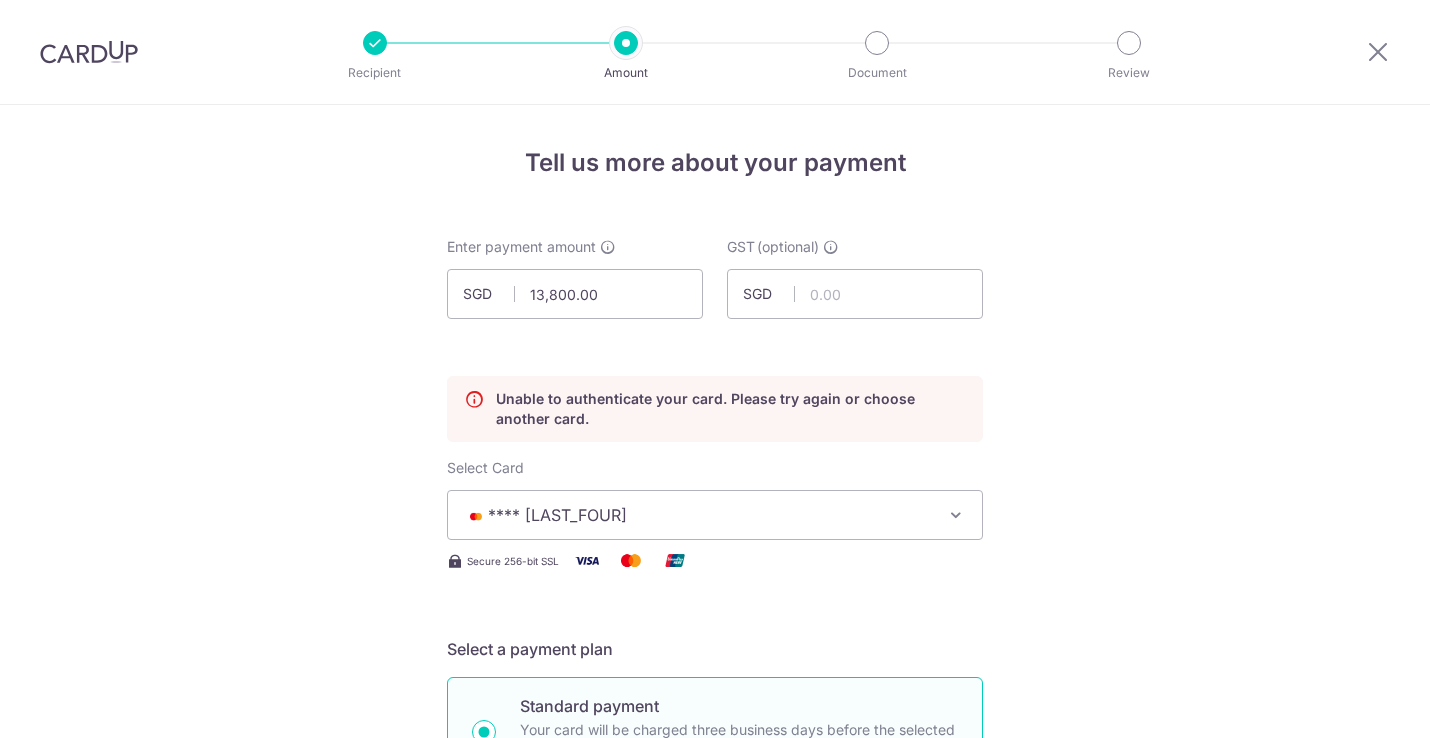 scroll, scrollTop: 0, scrollLeft: 0, axis: both 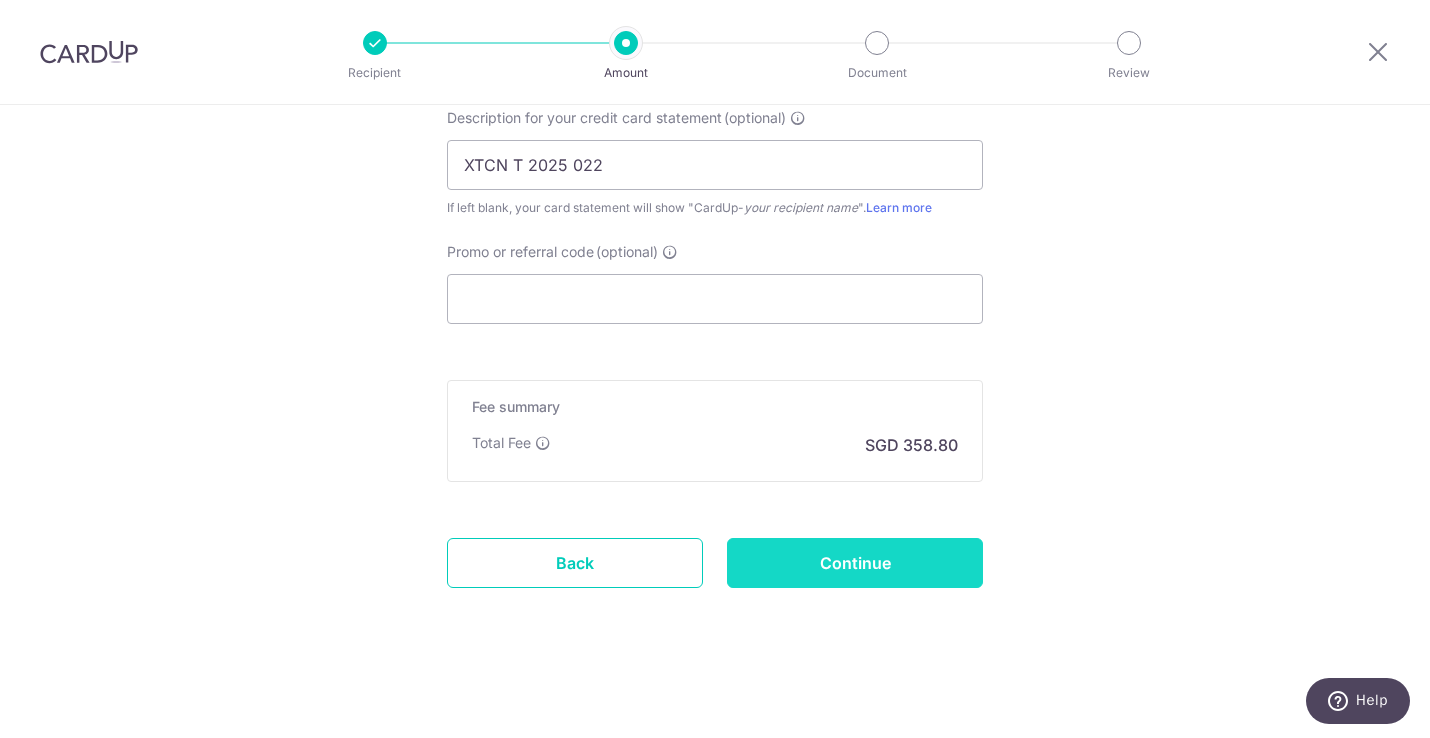 click on "Continue" at bounding box center (855, 563) 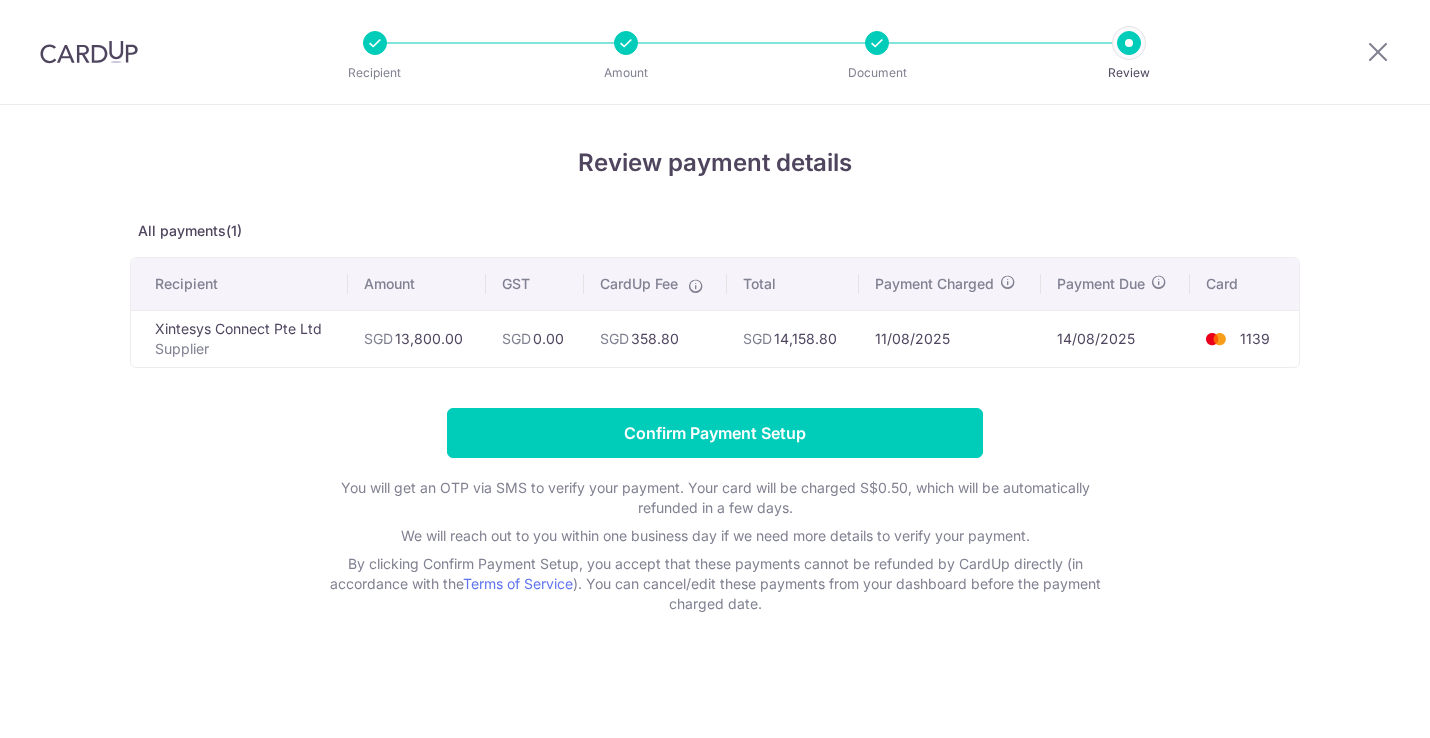 scroll, scrollTop: 0, scrollLeft: 0, axis: both 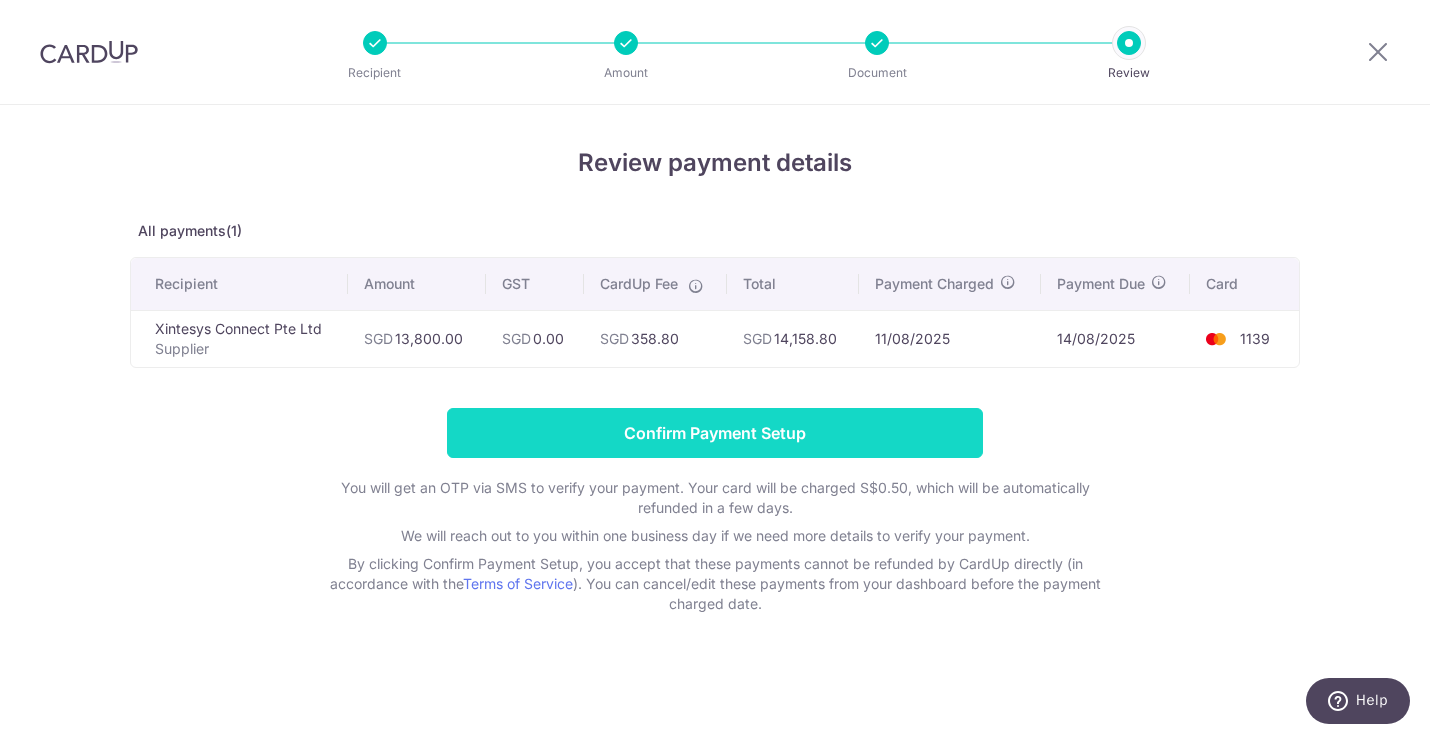 click on "Confirm Payment Setup" at bounding box center (715, 433) 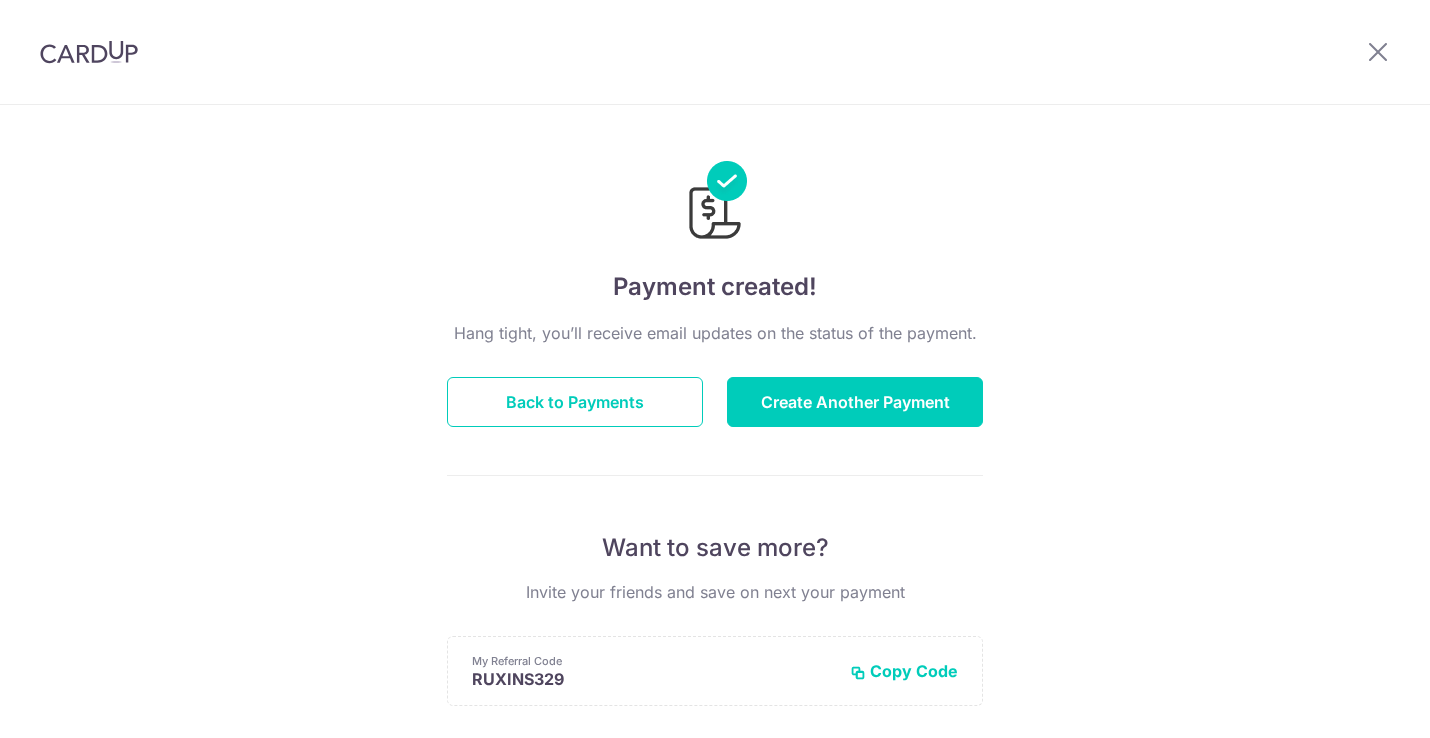 scroll, scrollTop: 0, scrollLeft: 0, axis: both 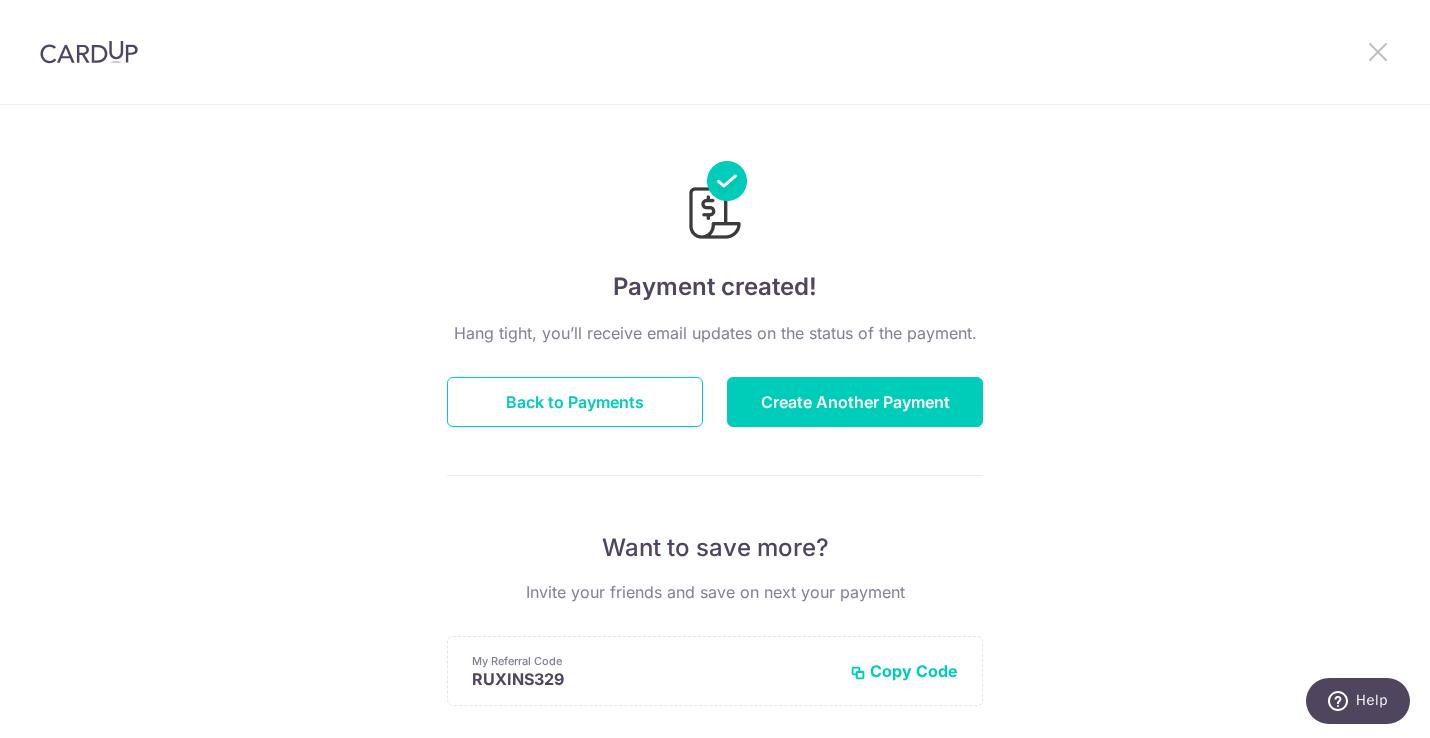 click at bounding box center [1378, 51] 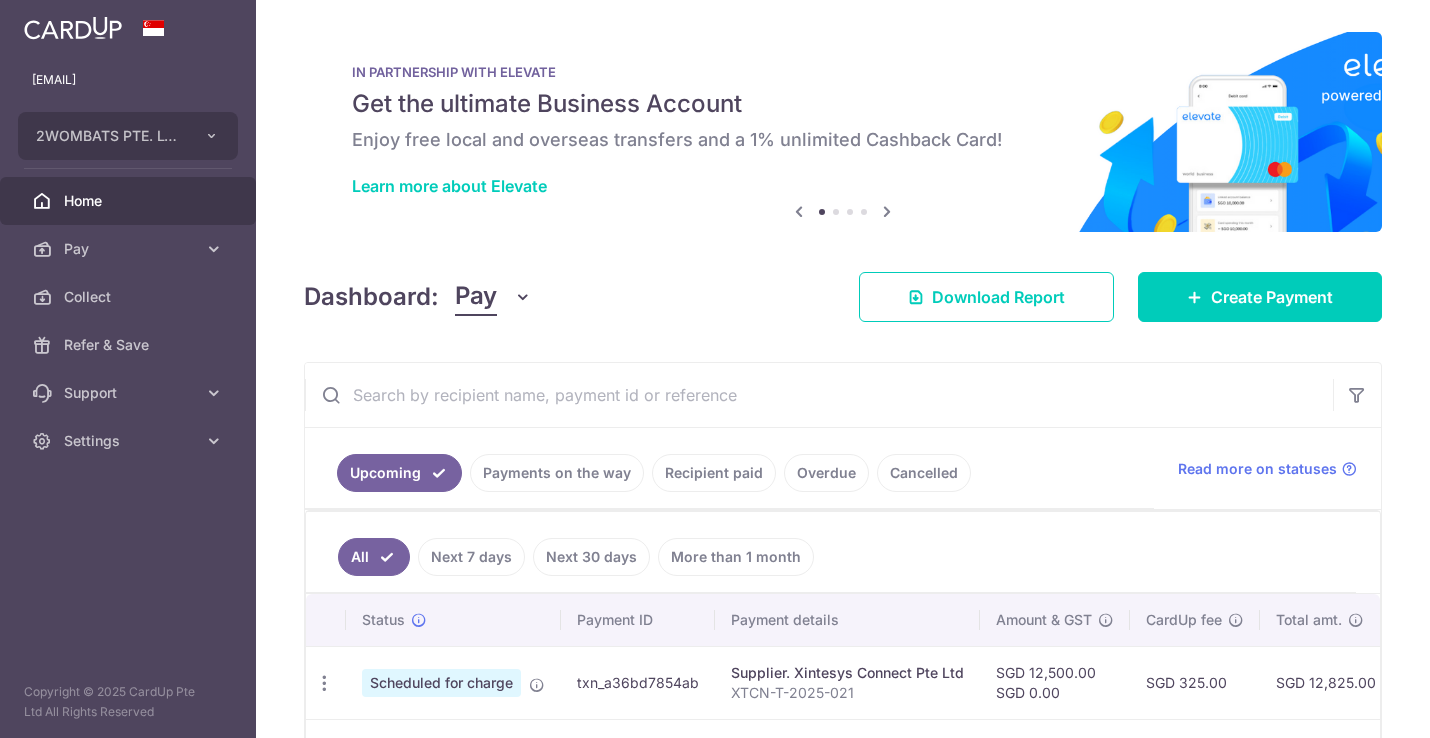 scroll, scrollTop: 0, scrollLeft: 0, axis: both 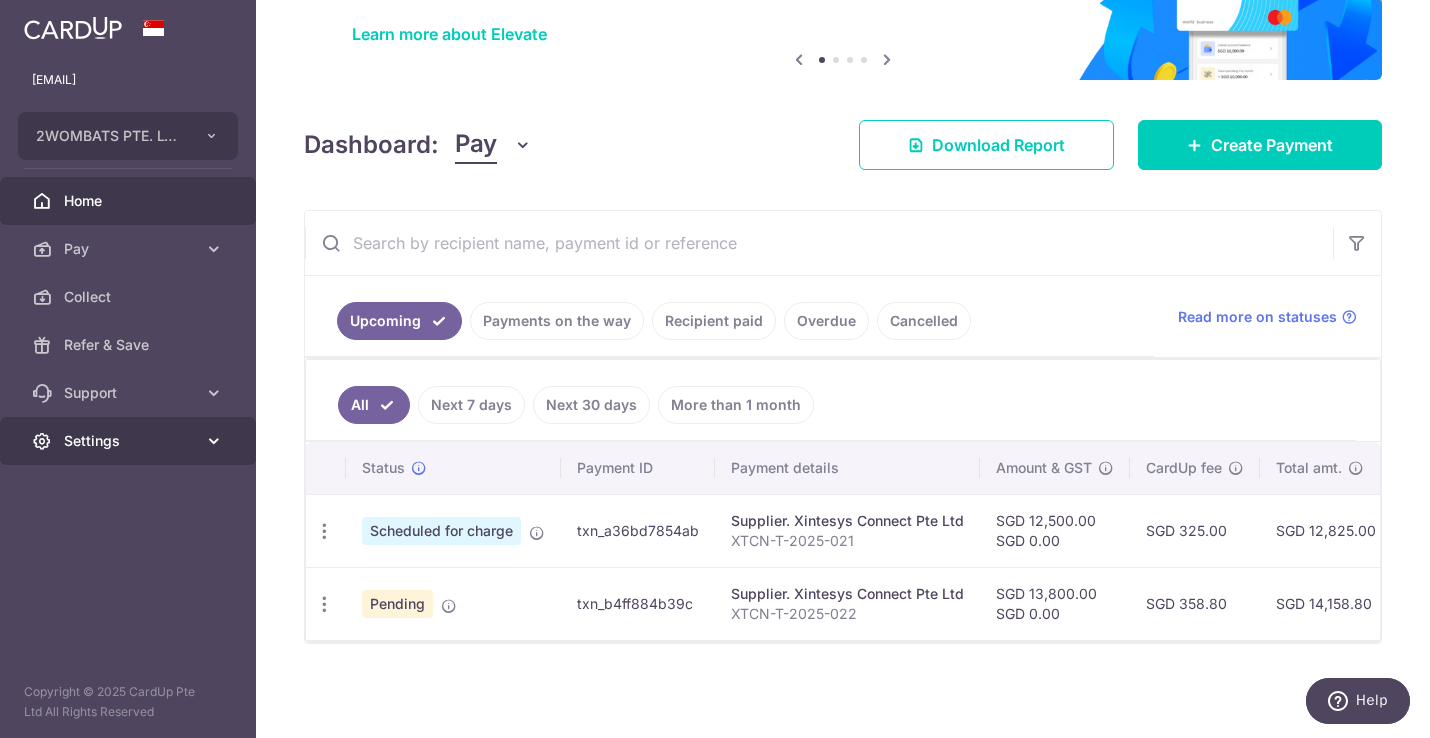 click on "Settings" at bounding box center (130, 441) 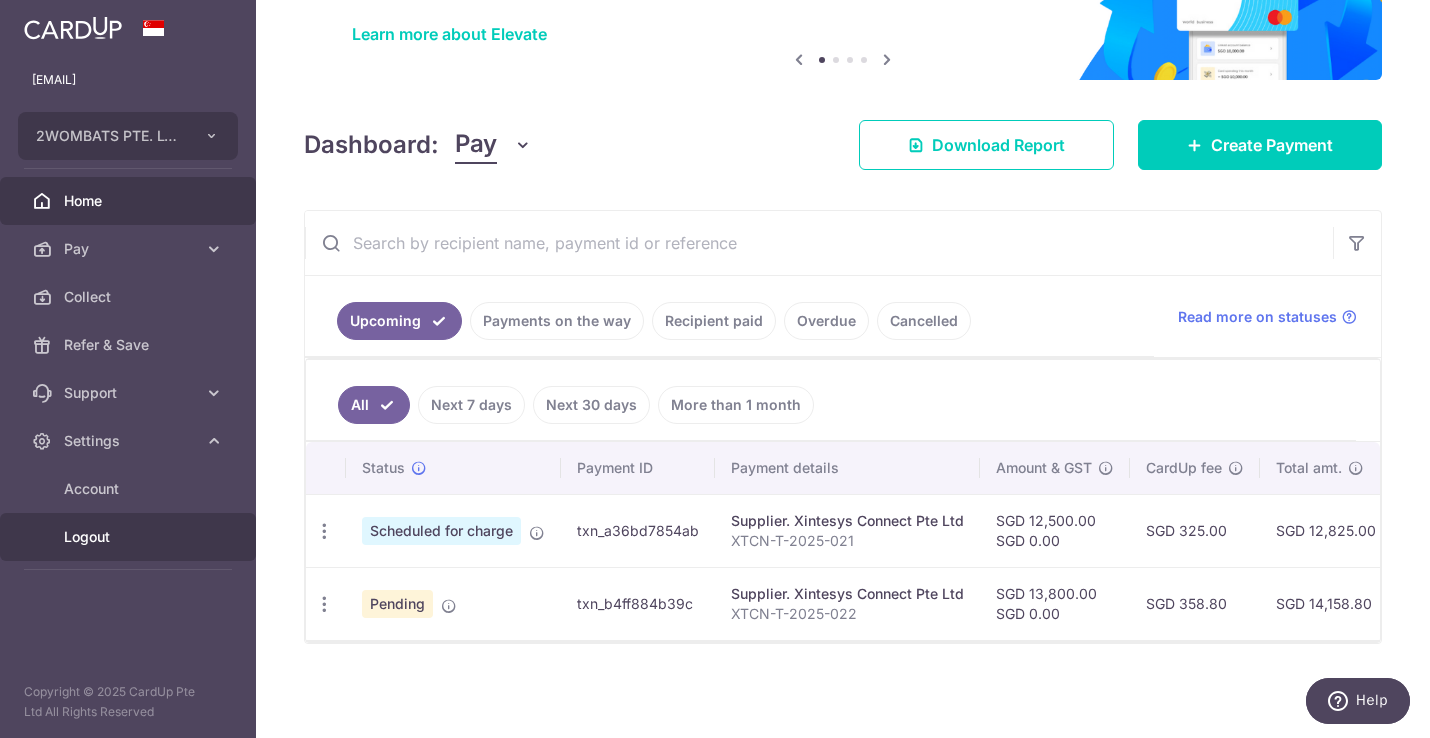 click on "Logout" at bounding box center (130, 537) 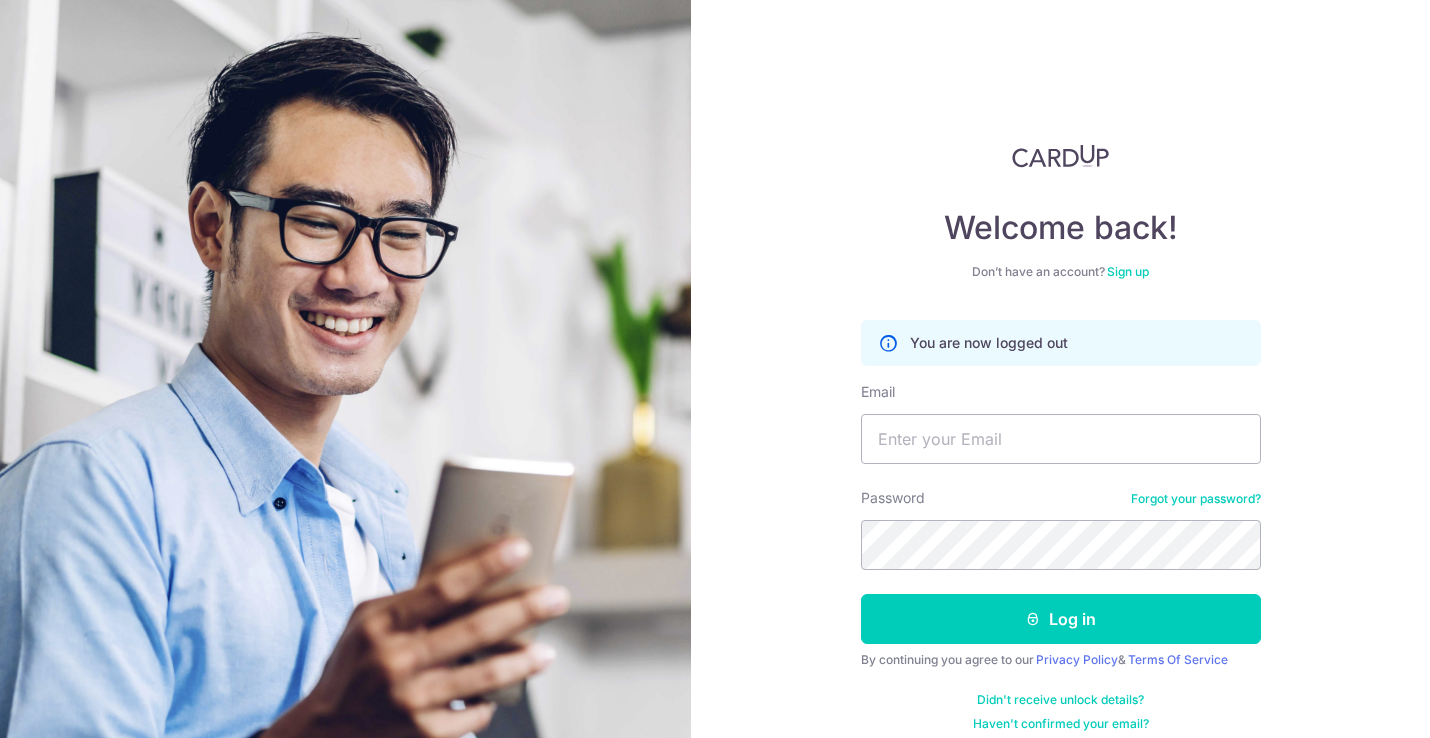 scroll, scrollTop: 0, scrollLeft: 0, axis: both 